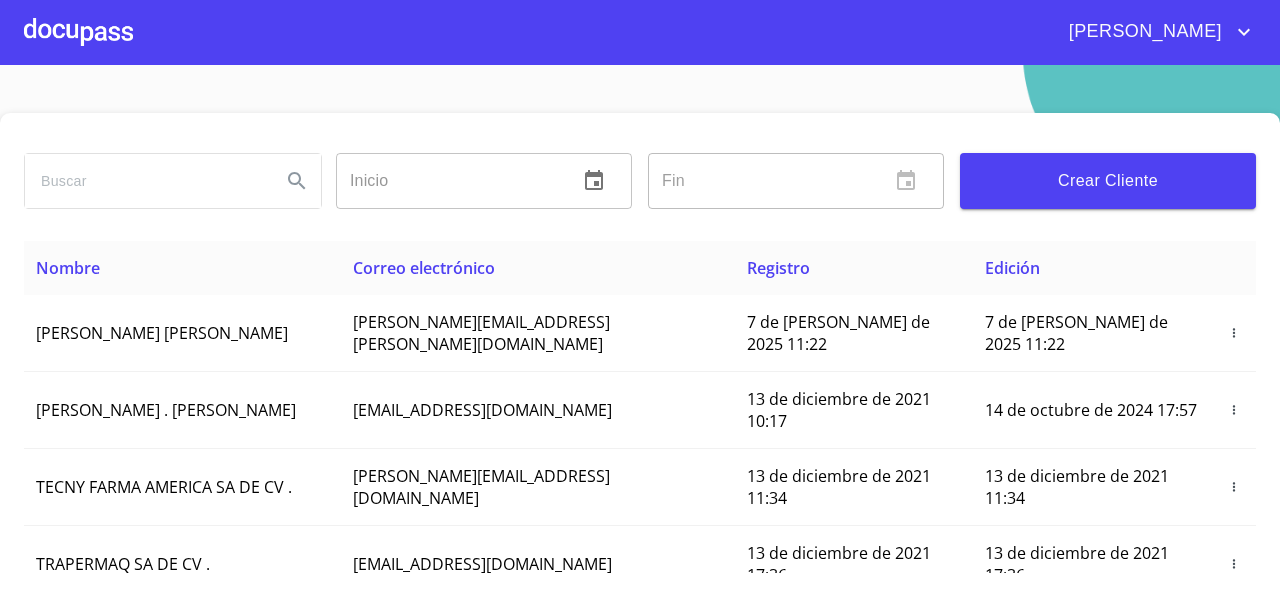scroll, scrollTop: 0, scrollLeft: 0, axis: both 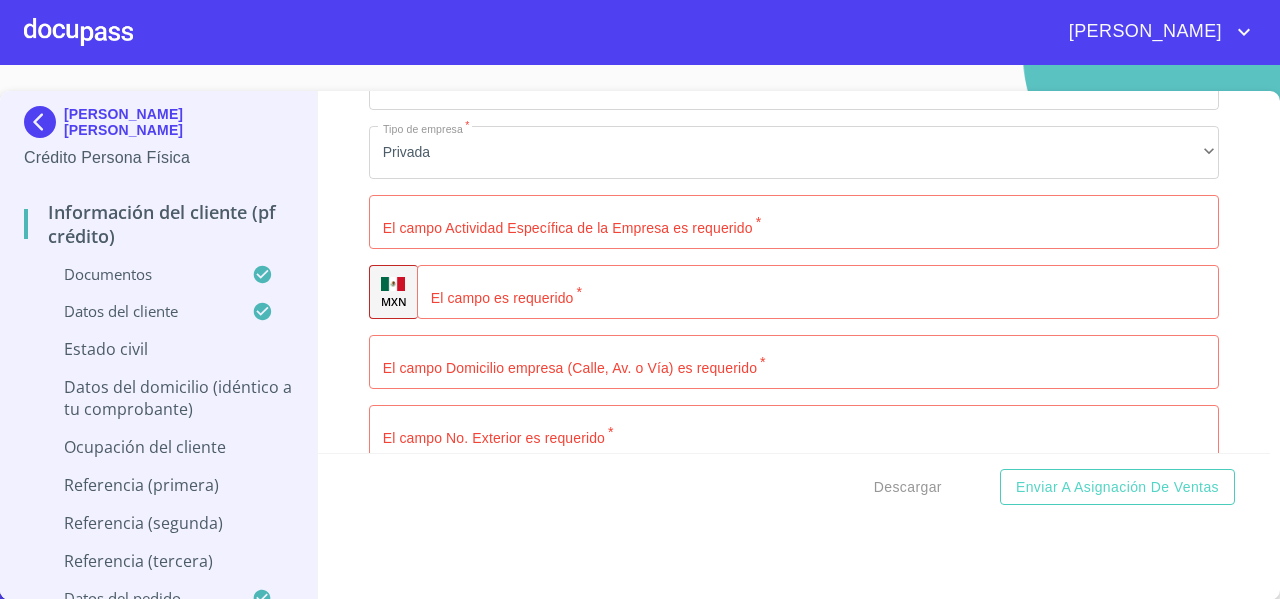 click on "Documento de identificación   *" at bounding box center [794, 222] 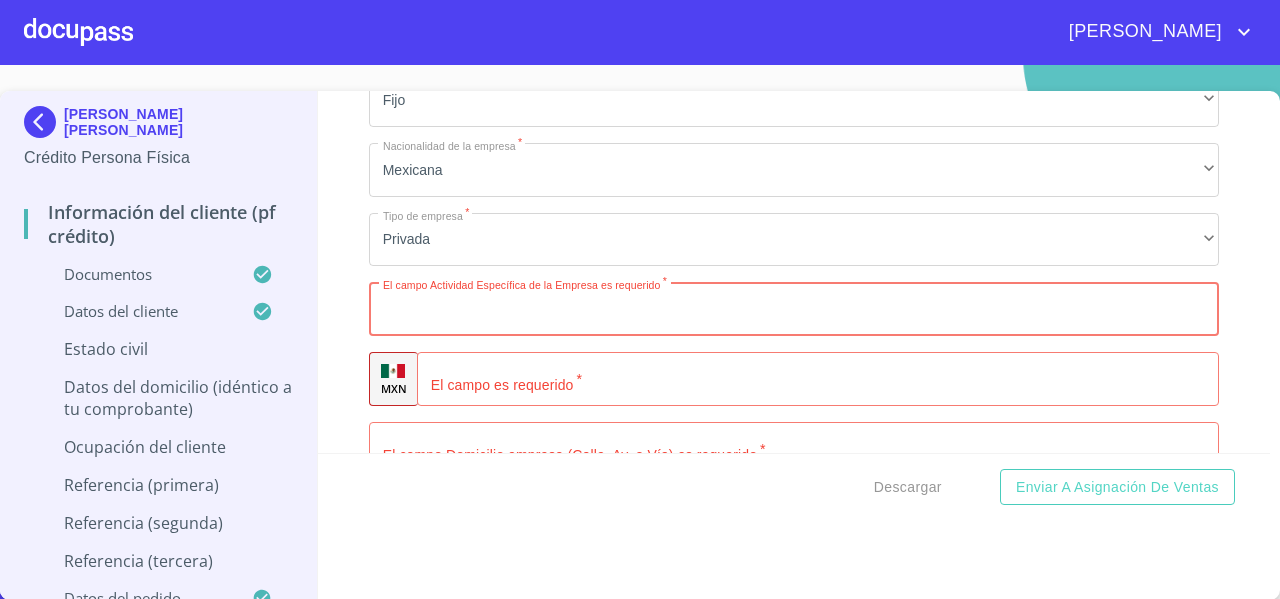 scroll, scrollTop: 9202, scrollLeft: 0, axis: vertical 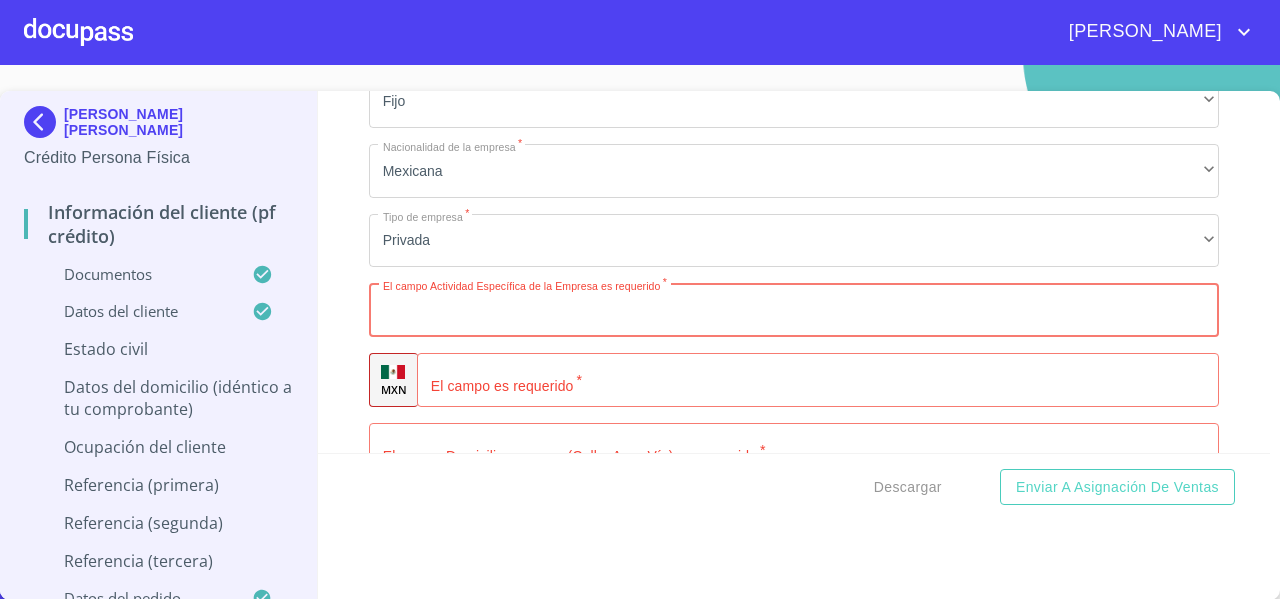 click on "Documento de identificación   *" at bounding box center [794, 310] 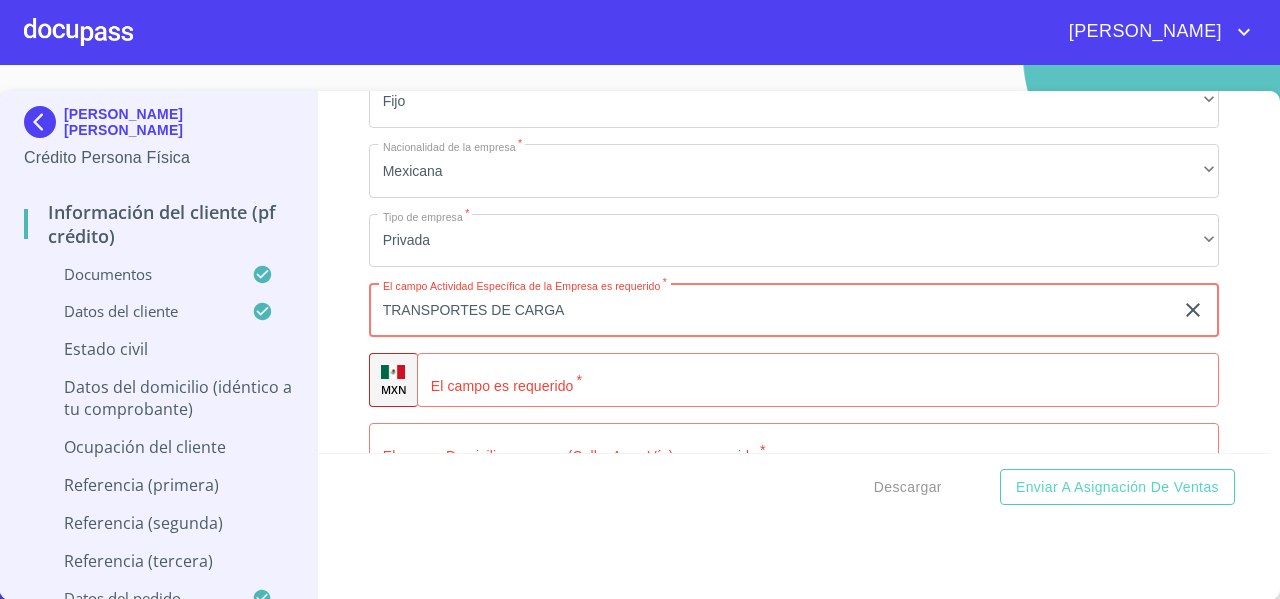 type on "TRANSPORTES DE CARGA" 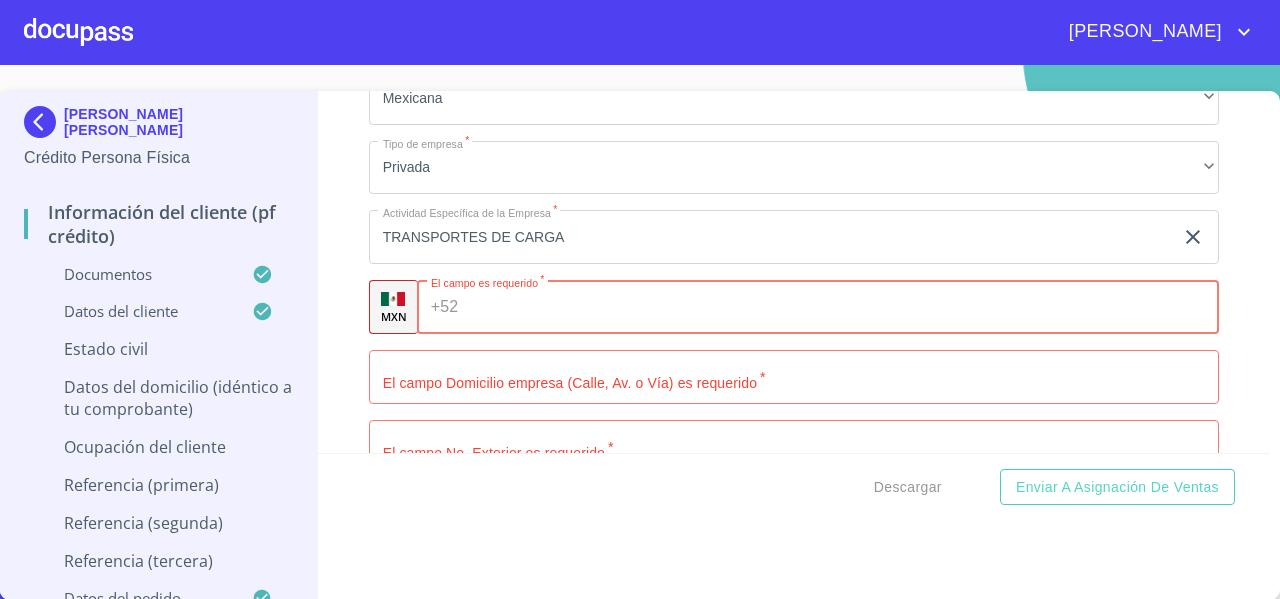 scroll, scrollTop: 9288, scrollLeft: 0, axis: vertical 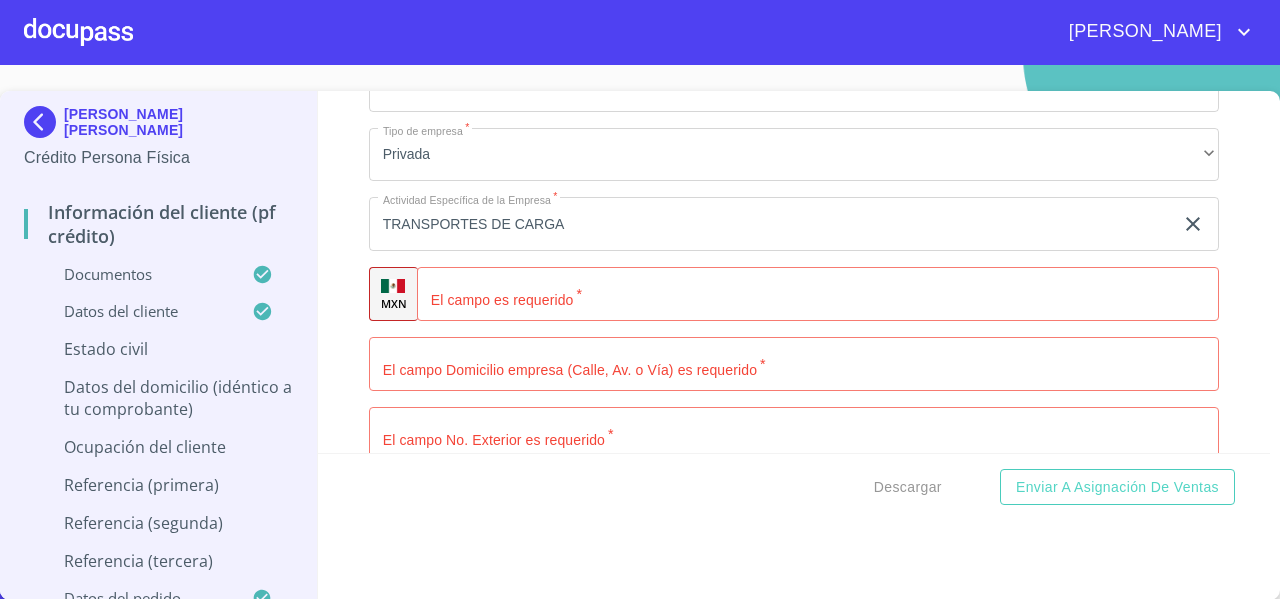 click on "Información del cliente (PF crédito)   Documentos Documento de identificación   * INE ​ Identificación Oficial * Identificación Oficial Identificación Oficial Comprobante de Domicilio * Comprobante de Domicilio Comprobante de [PERSON_NAME] de ingresos   * Independiente/Dueño de negocio/Persona Moral ​ Comprobante de Ingresos mes 1 * Comprobante de Ingresos mes 1 Comprobante de Ingresos mes 1 Comprobante de Ingresos mes 2 * Comprobante de Ingresos mes 2 Comprobante de Ingresos mes 2 Comprobante de Ingresos mes 3 * Comprobante de Ingresos mes 3 Comprobante de Ingresos mes 3 CURP * CURP [PERSON_NAME] de situación fiscal [PERSON_NAME] de situación fiscal [PERSON_NAME] de situación fiscal Datos del cliente Apellido [PERSON_NAME]   * [PERSON_NAME] ​ Apellido Materno   * VALENCIA ​ Primer nombre   * [PERSON_NAME] ​ [PERSON_NAME] Nombre [PERSON_NAME] ​ Fecha de nacimiento * 21 de ago. de [DEMOGRAPHIC_DATA] ​ Nacionalidad   * Mexicana ​ País de nacimiento   * [GEOGRAPHIC_DATA] ​ Estado de nacimiento   * Veracruz ​ CURP   * ​ *" at bounding box center [794, 272] 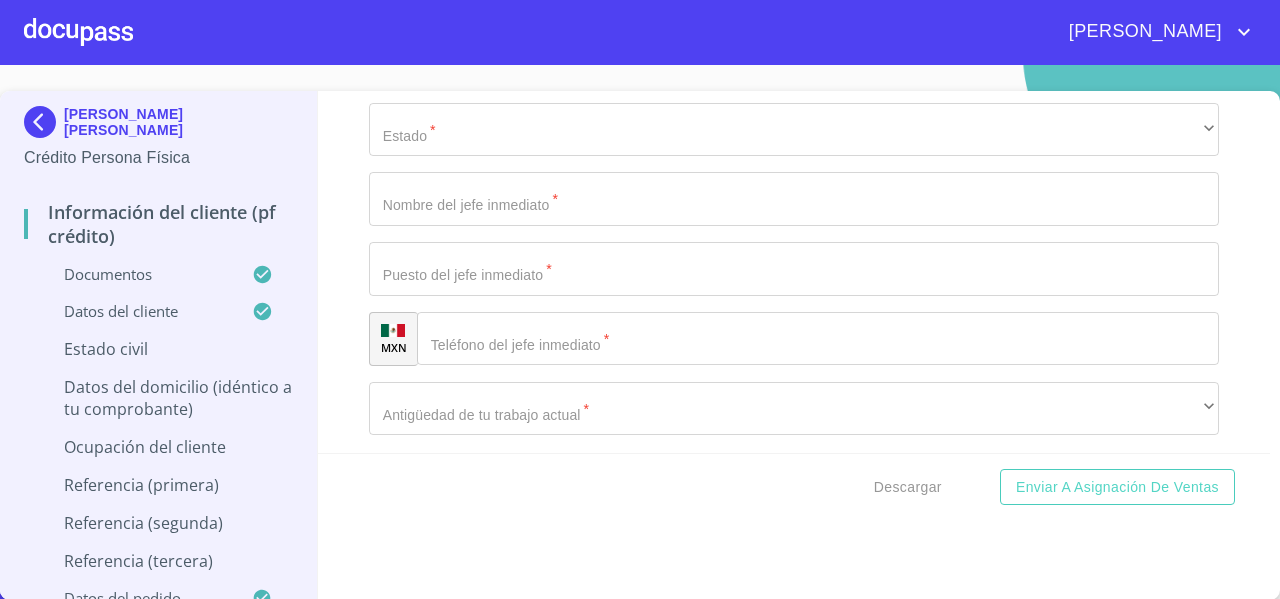 scroll, scrollTop: 9944, scrollLeft: 0, axis: vertical 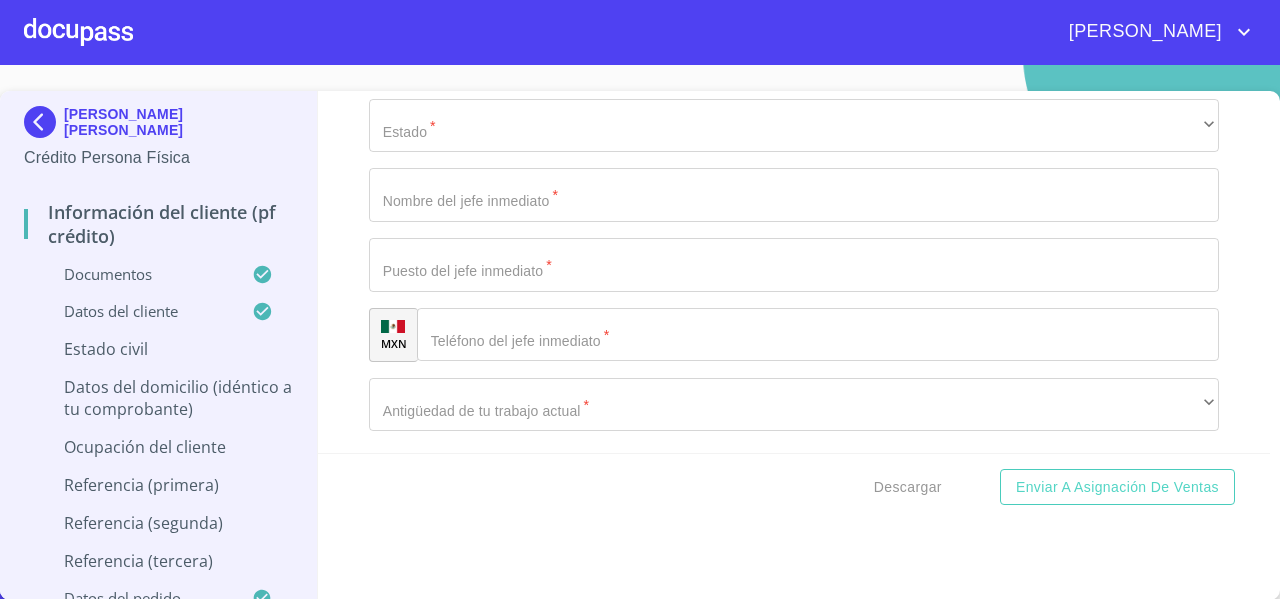 click on "Información del cliente (PF crédito)   Documentos Documento de identificación   * INE ​ Identificación Oficial * Identificación Oficial Identificación Oficial Comprobante de Domicilio * Comprobante de Domicilio Comprobante de [PERSON_NAME] de ingresos   * Independiente/Dueño de negocio/Persona Moral ​ Comprobante de Ingresos mes 1 * Comprobante de Ingresos mes 1 Comprobante de Ingresos mes 1 Comprobante de Ingresos mes 2 * Comprobante de Ingresos mes 2 Comprobante de Ingresos mes 2 Comprobante de Ingresos mes 3 * Comprobante de Ingresos mes 3 Comprobante de Ingresos mes 3 CURP * CURP [PERSON_NAME] de situación fiscal [PERSON_NAME] de situación fiscal [PERSON_NAME] de situación fiscal Datos del cliente Apellido [PERSON_NAME]   * [PERSON_NAME] ​ Apellido Materno   * VALENCIA ​ Primer nombre   * [PERSON_NAME] ​ [PERSON_NAME] Nombre [PERSON_NAME] ​ Fecha de nacimiento * 21 de ago. de [DEMOGRAPHIC_DATA] ​ Nacionalidad   * Mexicana ​ País de nacimiento   * [GEOGRAPHIC_DATA] ​ Estado de nacimiento   * Veracruz ​ CURP   * ​ *" at bounding box center (794, 272) 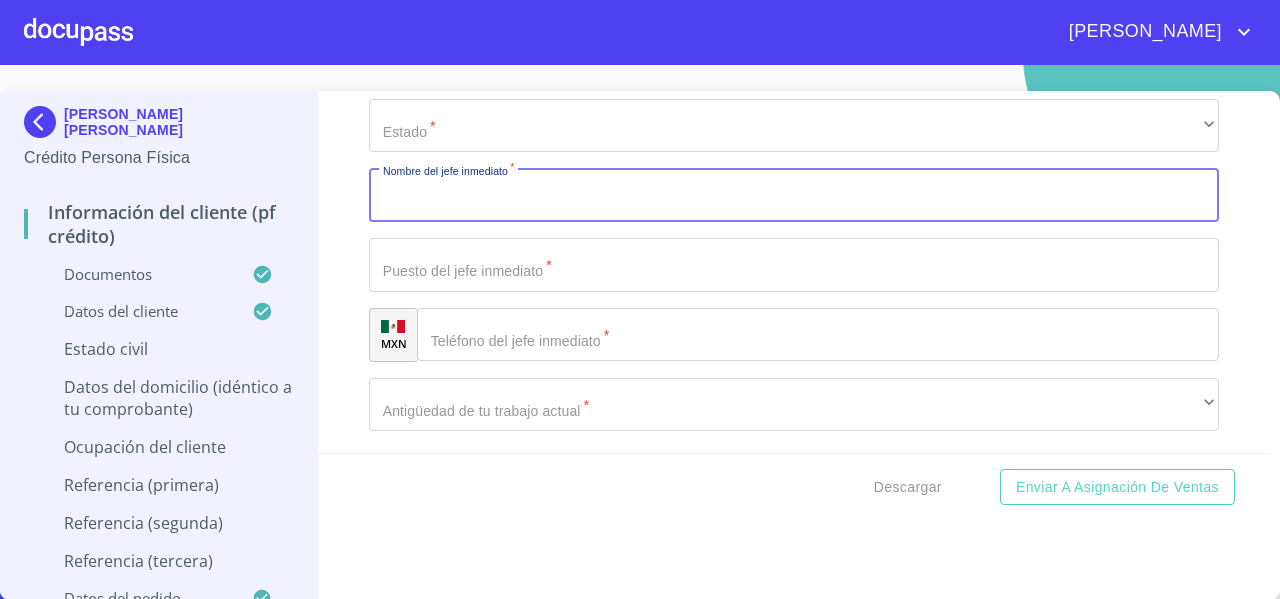 click on "Documento de identificación   *" at bounding box center (794, 195) 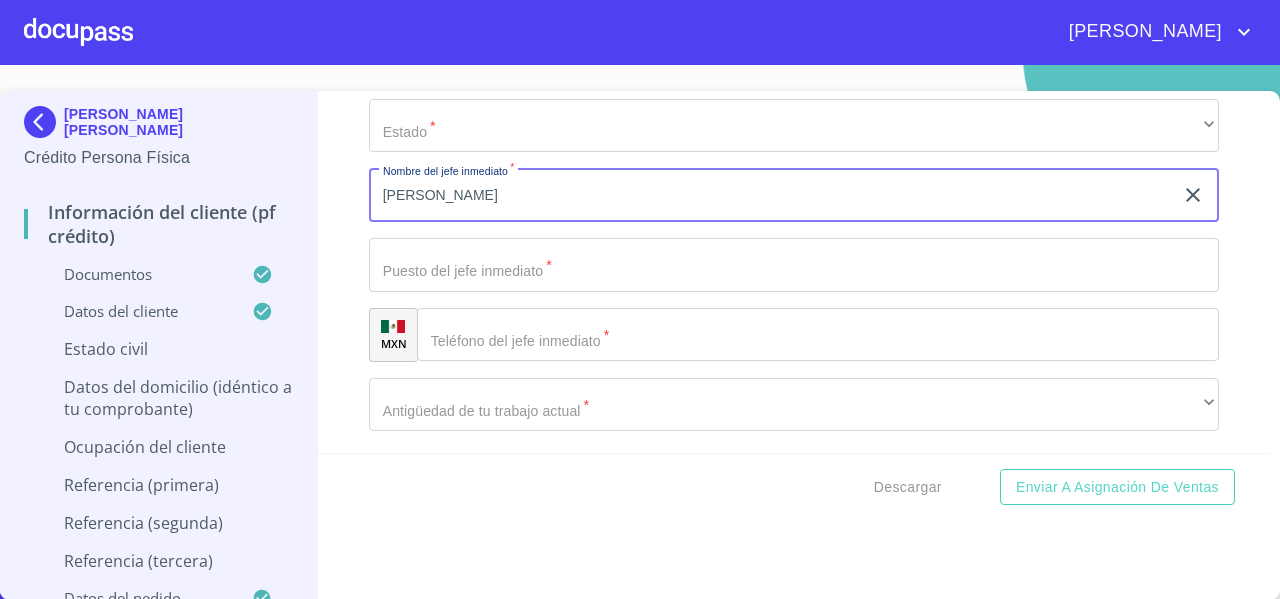 type on "[PERSON_NAME]" 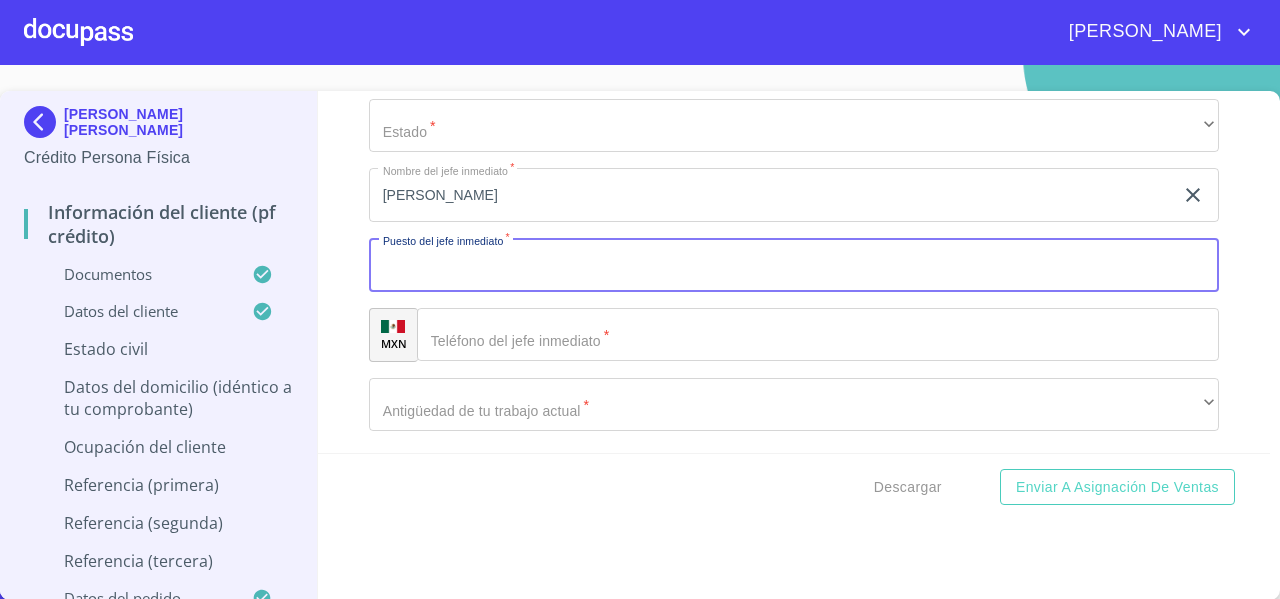 click on "Documento de identificación   *" at bounding box center [794, 265] 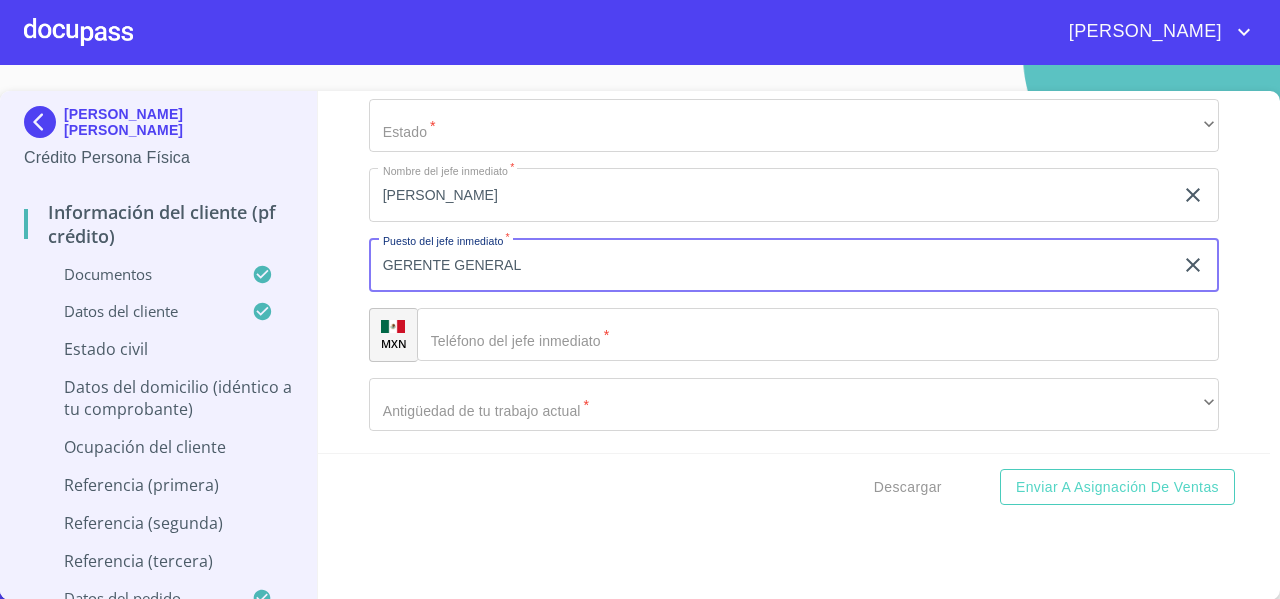 type on "GERENTE GENERAL" 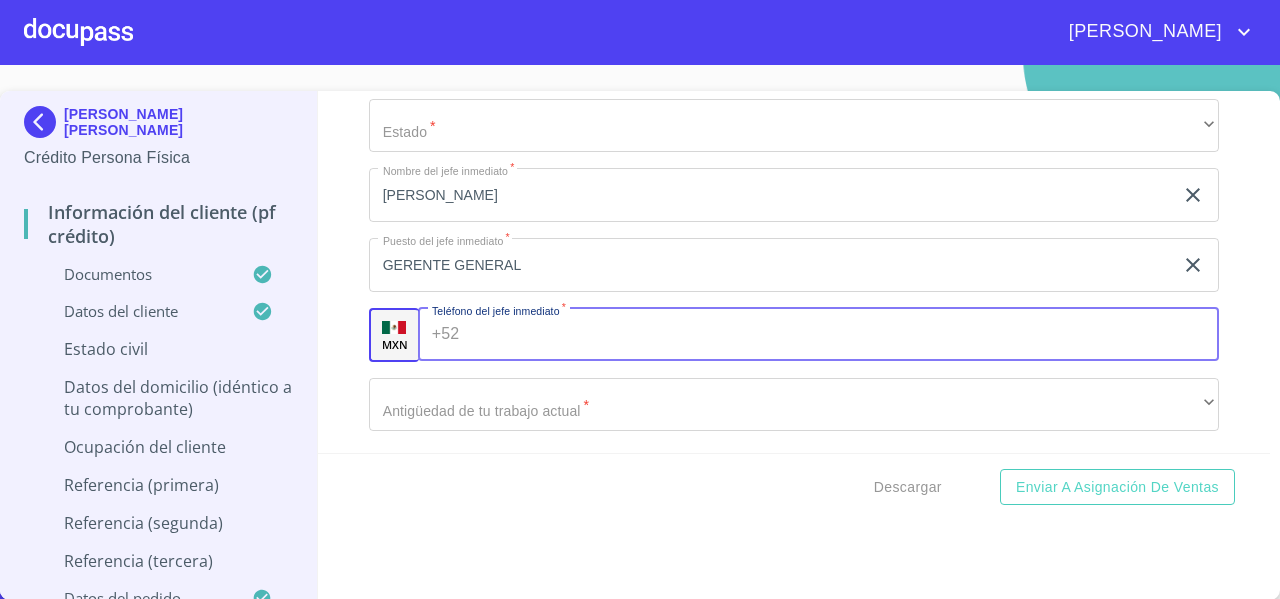 scroll, scrollTop: 9938, scrollLeft: 0, axis: vertical 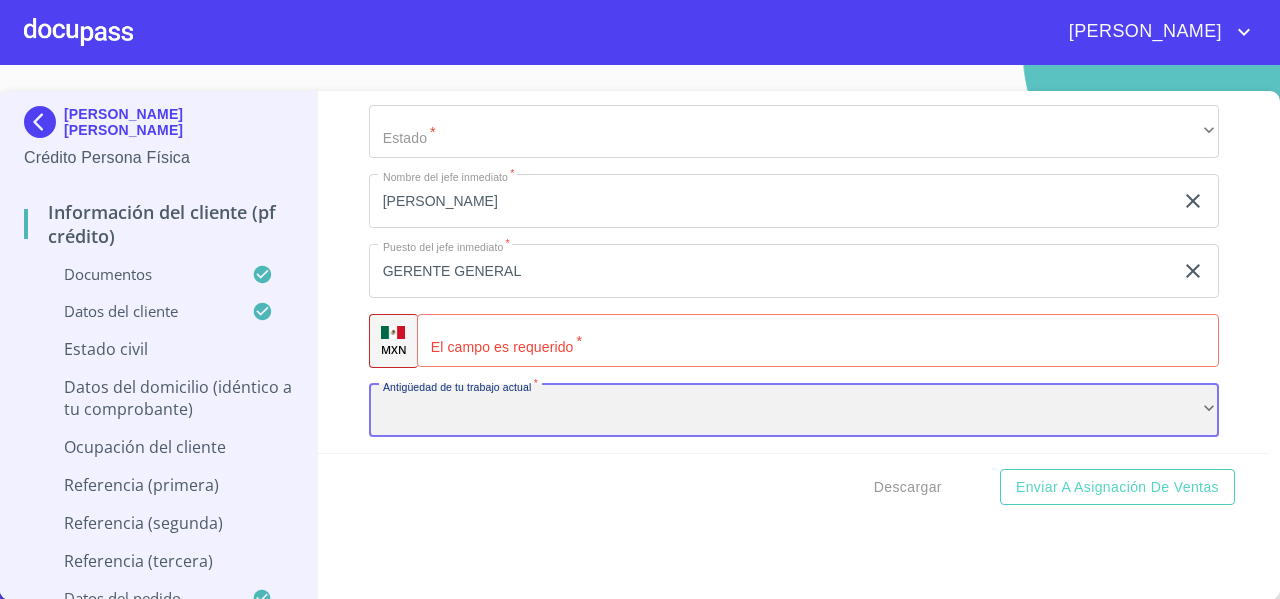 click on "​" at bounding box center [794, 411] 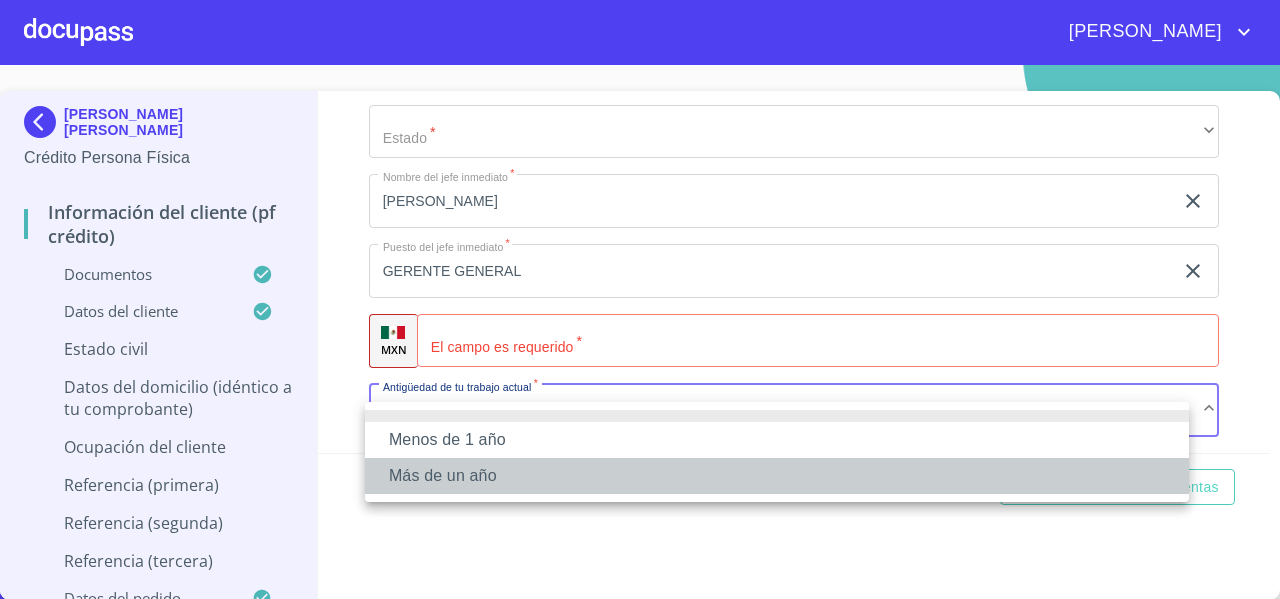 click on "Más de un año" at bounding box center [777, 476] 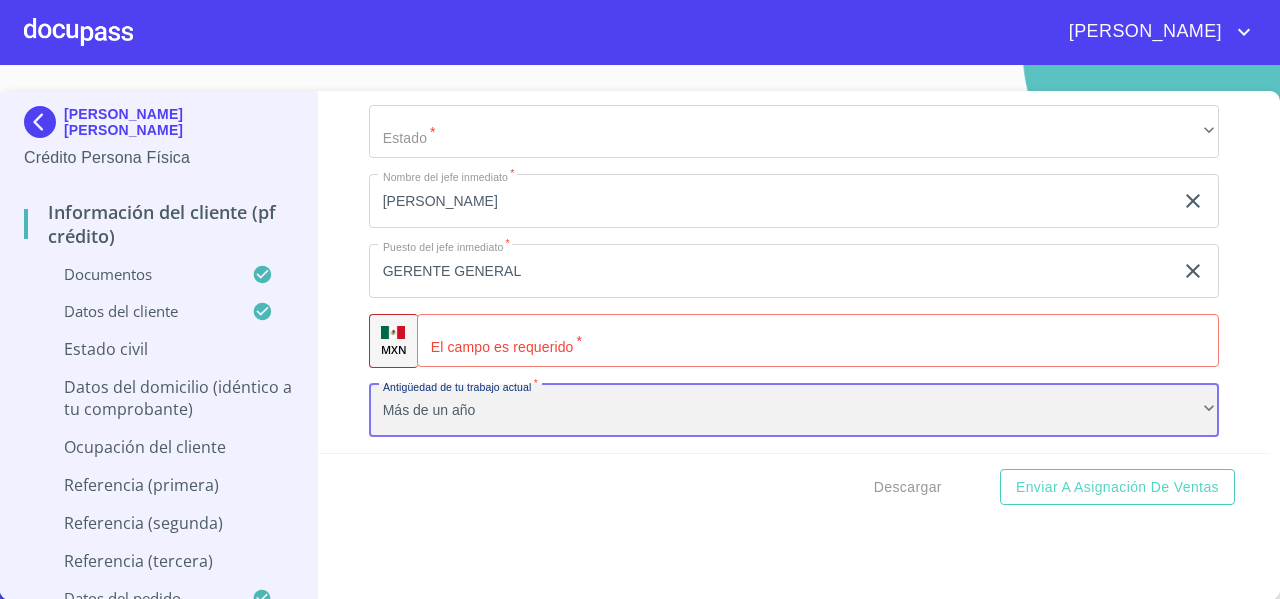 scroll, scrollTop: 9939, scrollLeft: 0, axis: vertical 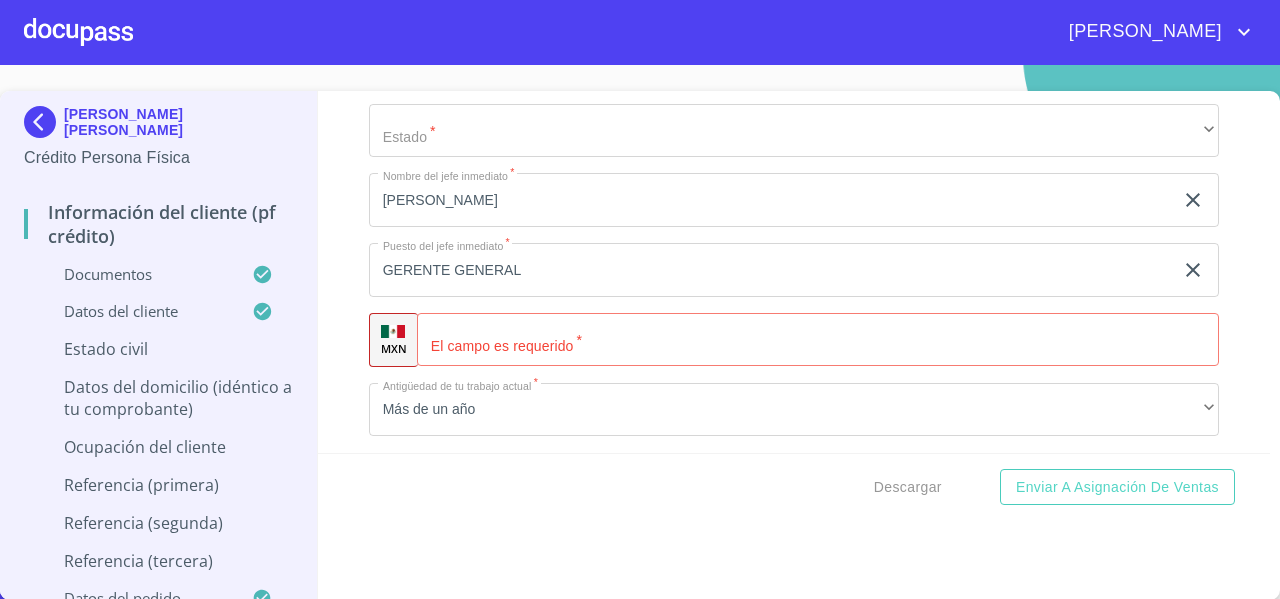 click on "Información del cliente (PF crédito)   Documentos Documento de identificación   * INE ​ Identificación Oficial * Identificación Oficial Identificación Oficial Comprobante de Domicilio * Comprobante de Domicilio Comprobante de [PERSON_NAME] de ingresos   * Independiente/Dueño de negocio/Persona Moral ​ Comprobante de Ingresos mes 1 * Comprobante de Ingresos mes 1 Comprobante de Ingresos mes 1 Comprobante de Ingresos mes 2 * Comprobante de Ingresos mes 2 Comprobante de Ingresos mes 2 Comprobante de Ingresos mes 3 * Comprobante de Ingresos mes 3 Comprobante de Ingresos mes 3 CURP * CURP [PERSON_NAME] de situación fiscal [PERSON_NAME] de situación fiscal [PERSON_NAME] de situación fiscal Datos del cliente Apellido [PERSON_NAME]   * [PERSON_NAME] ​ Apellido Materno   * VALENCIA ​ Primer nombre   * [PERSON_NAME] ​ [PERSON_NAME] Nombre [PERSON_NAME] ​ Fecha de nacimiento * 21 de ago. de [DEMOGRAPHIC_DATA] ​ Nacionalidad   * Mexicana ​ País de nacimiento   * [GEOGRAPHIC_DATA] ​ Estado de nacimiento   * Veracruz ​ CURP   * ​ *" at bounding box center [794, 272] 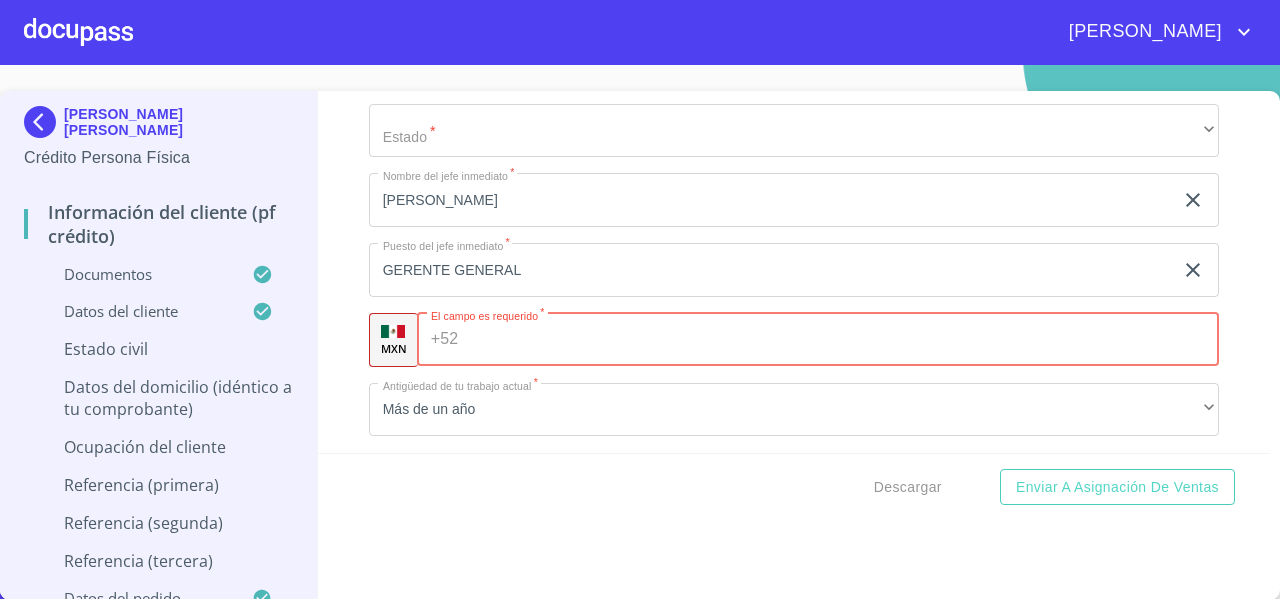 click on "Documento de identificación   *" at bounding box center (842, 340) 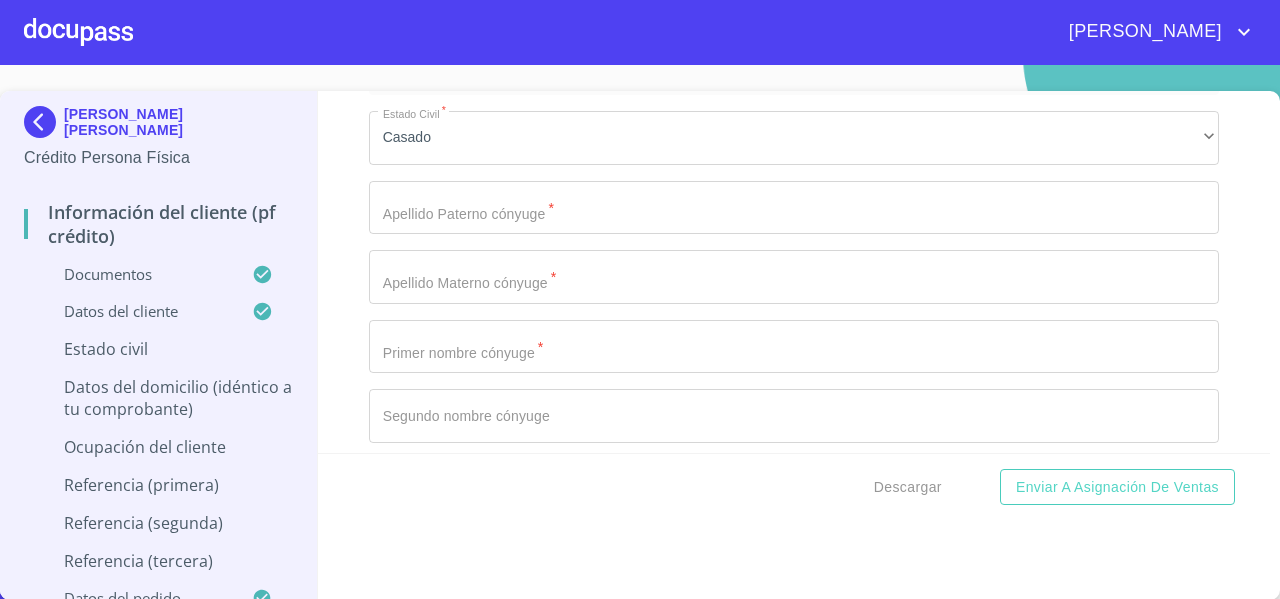 scroll, scrollTop: 7264, scrollLeft: 0, axis: vertical 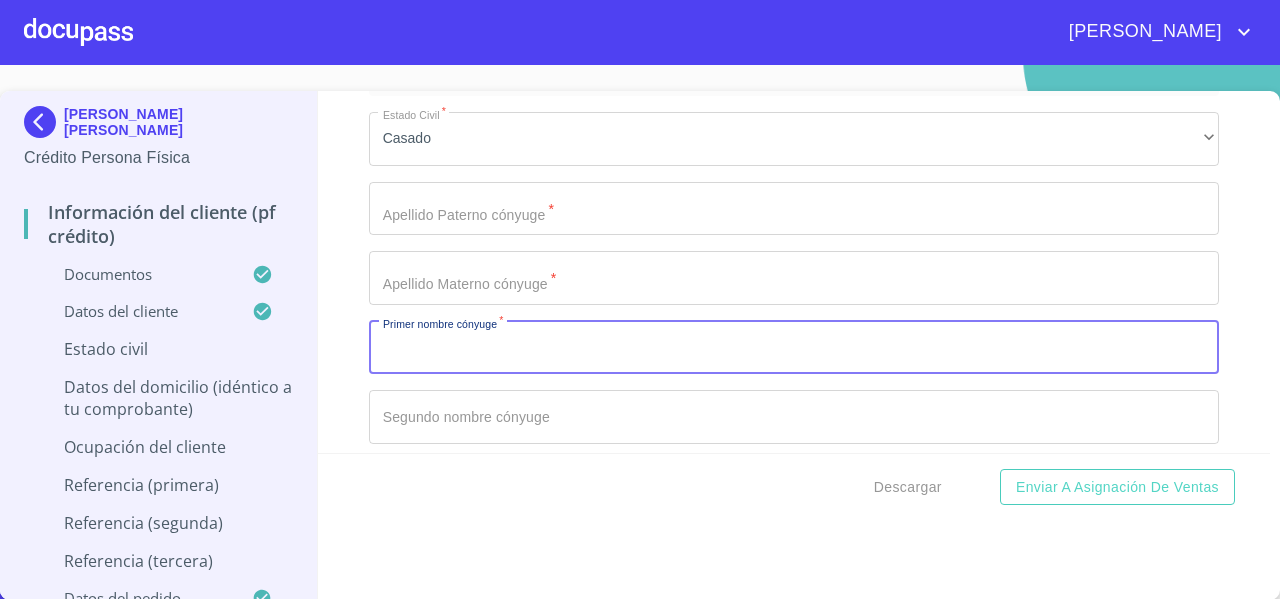 click on "Documento de identificación   *" at bounding box center (794, 348) 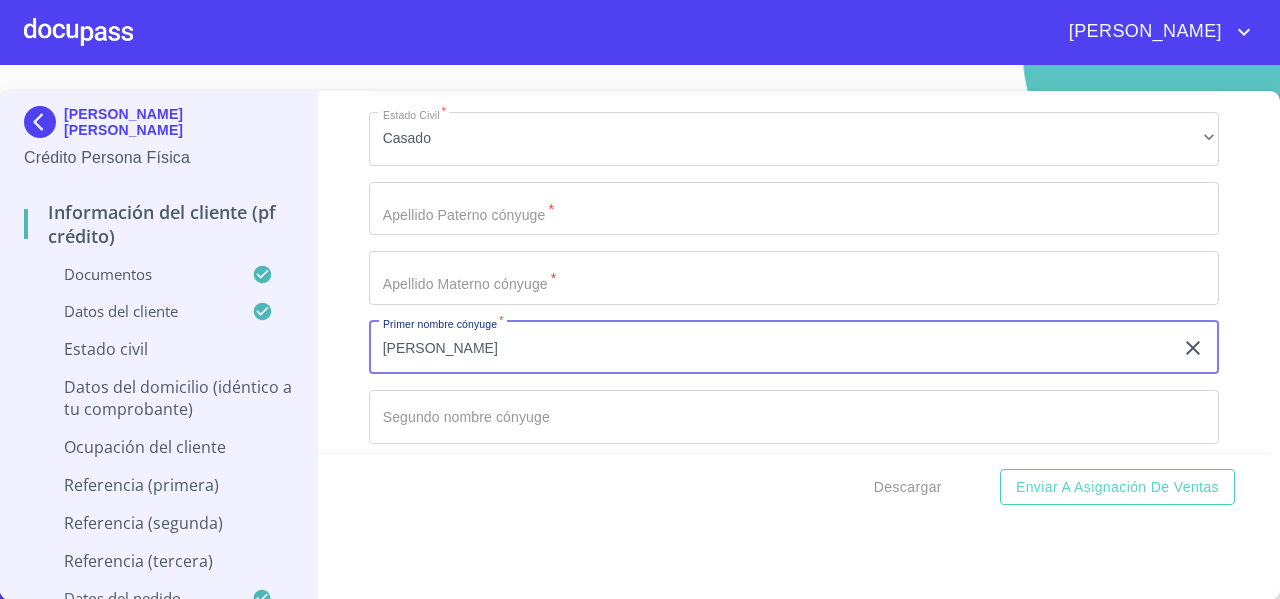 type on "[PERSON_NAME]" 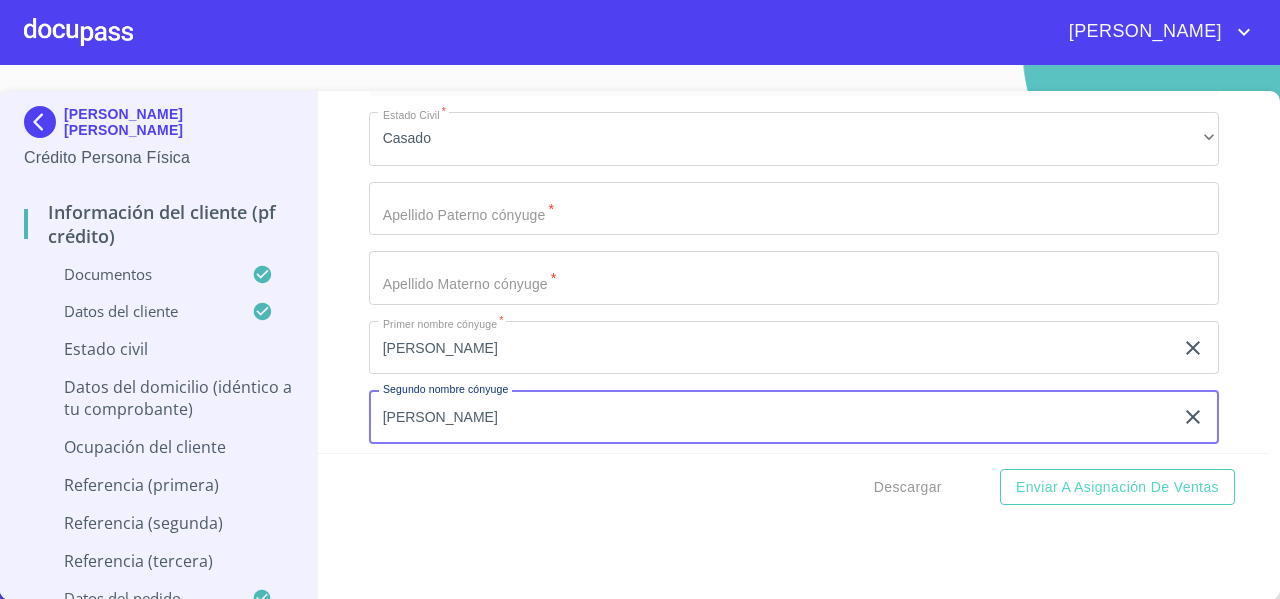 type on "[PERSON_NAME]" 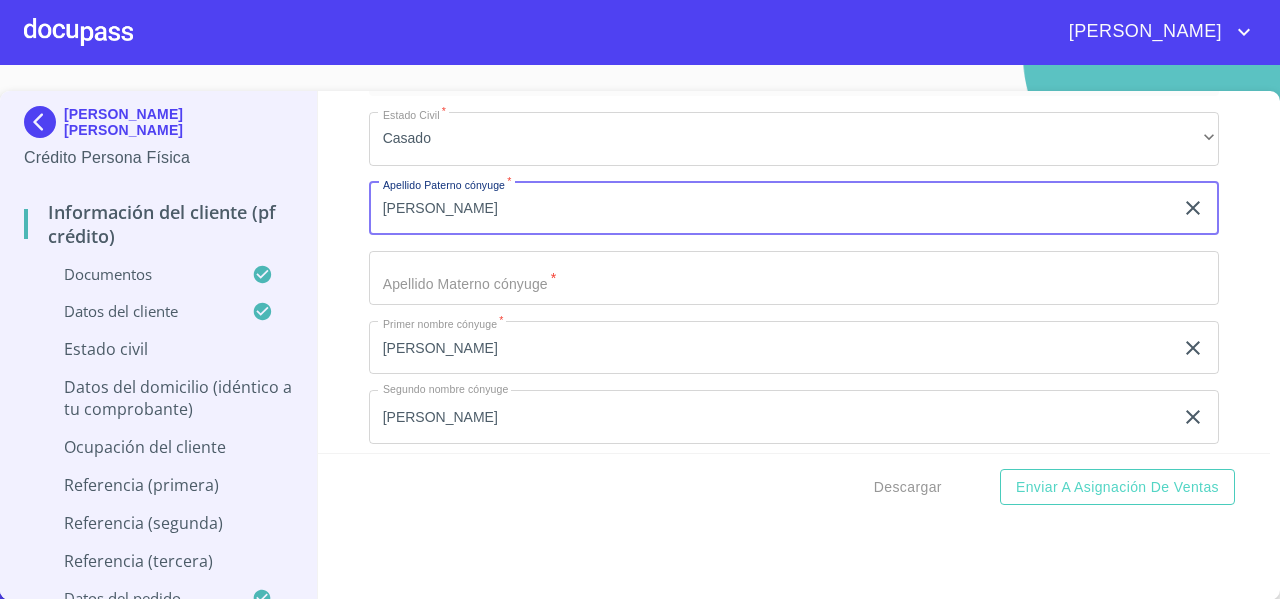 type on "[PERSON_NAME]" 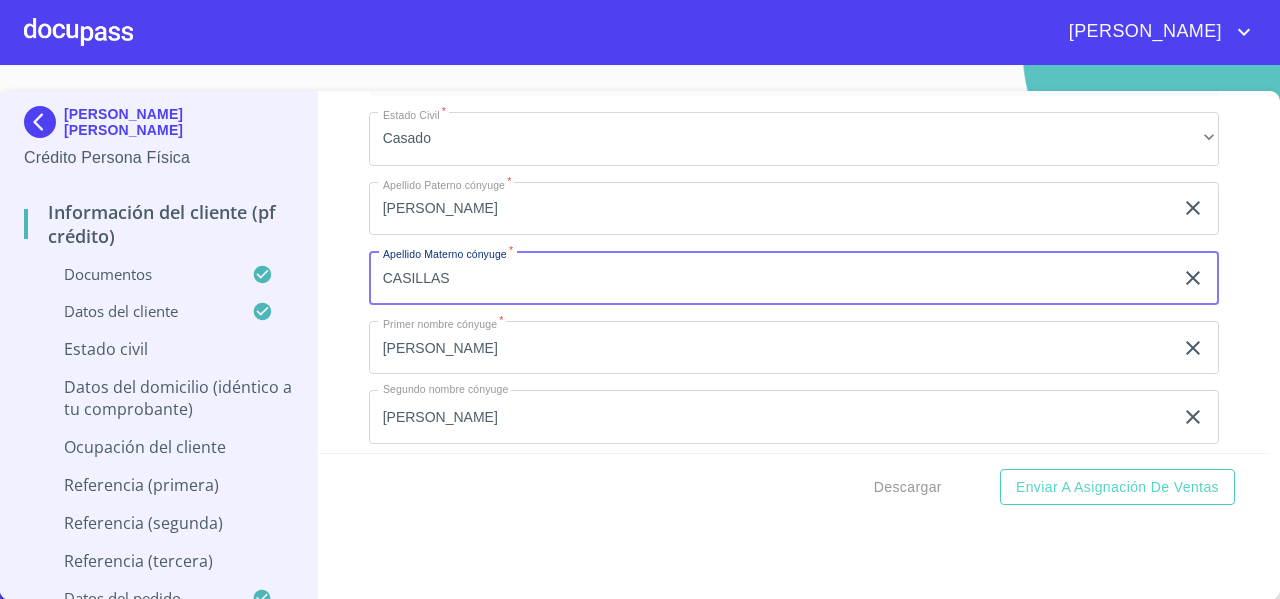 type on "CASILLAS" 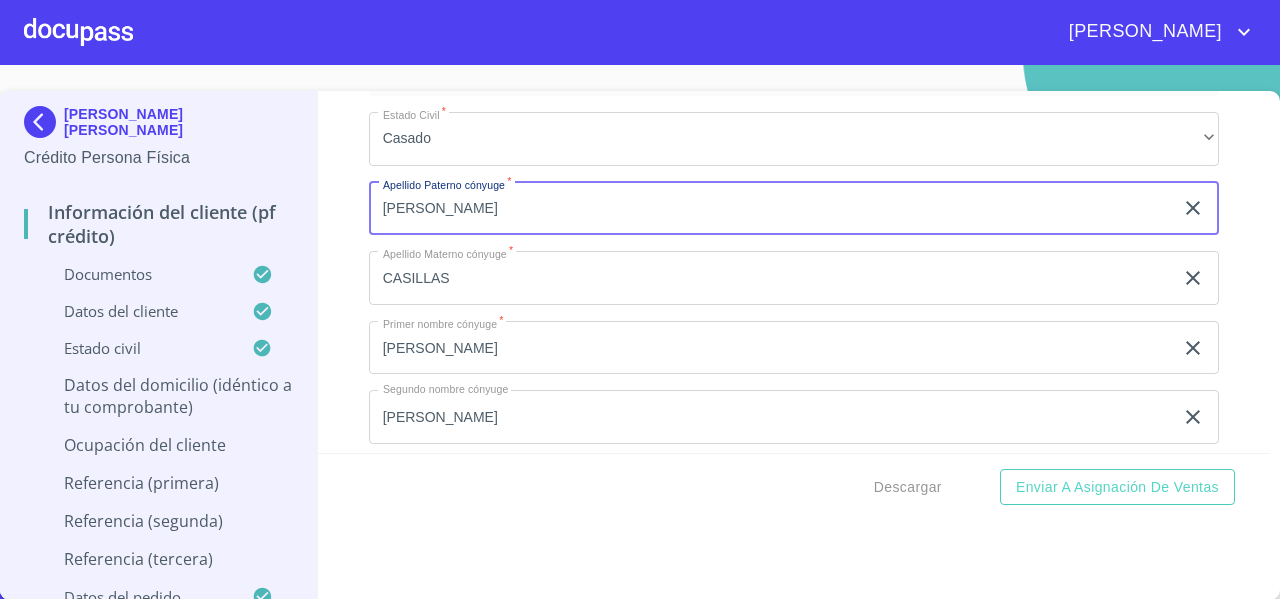 click on "Información del cliente (PF crédito)   Documentos Documento de identificación   * INE ​ Identificación Oficial * Identificación Oficial Identificación Oficial Comprobante de Domicilio * Comprobante de Domicilio Comprobante de [PERSON_NAME] de ingresos   * Independiente/Dueño de negocio/Persona Moral ​ Comprobante de Ingresos mes 1 * Comprobante de Ingresos mes 1 Comprobante de Ingresos mes 1 Comprobante de Ingresos mes 2 * Comprobante de Ingresos mes 2 Comprobante de Ingresos mes 2 Comprobante de Ingresos mes 3 * Comprobante de Ingresos mes 3 Comprobante de Ingresos mes 3 CURP * CURP [PERSON_NAME] de situación fiscal [PERSON_NAME] de situación fiscal [PERSON_NAME] de situación fiscal Datos del cliente Apellido [PERSON_NAME]   * [PERSON_NAME] ​ Apellido Materno   * VALENCIA ​ Primer nombre   * [PERSON_NAME] ​ [PERSON_NAME] Nombre [PERSON_NAME] ​ Fecha de nacimiento * 21 de ago. de [DEMOGRAPHIC_DATA] ​ Nacionalidad   * Mexicana ​ País de nacimiento   * [GEOGRAPHIC_DATA] ​ Estado de nacimiento   * Veracruz ​ CURP   * ​ *" at bounding box center [794, 272] 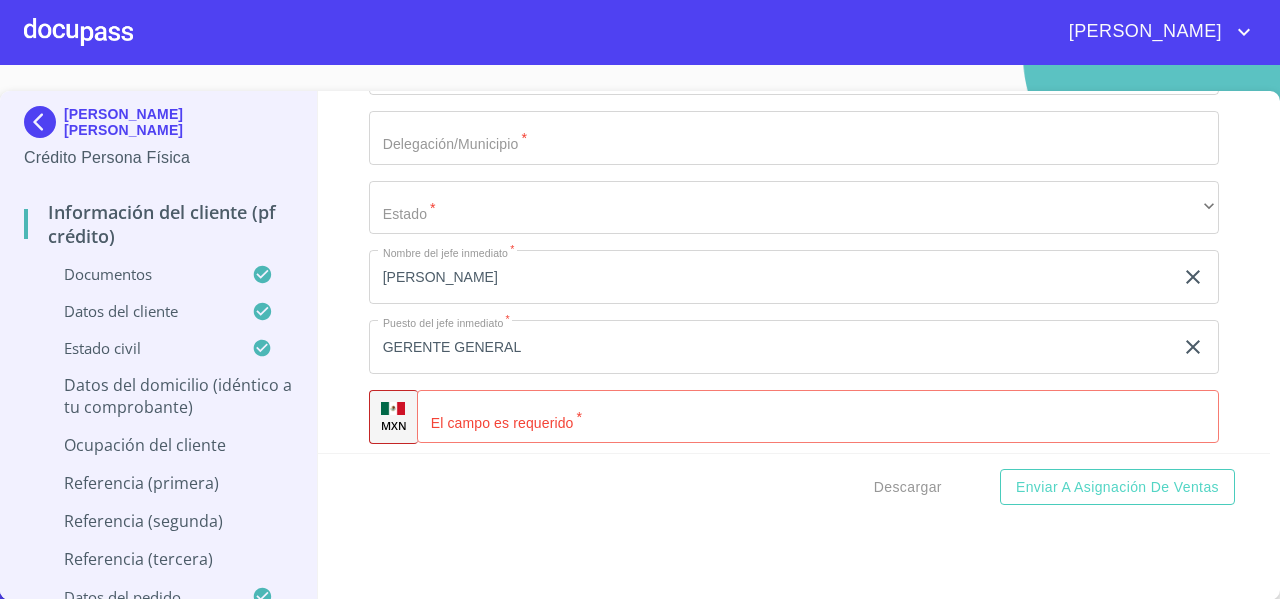 scroll, scrollTop: 9866, scrollLeft: 0, axis: vertical 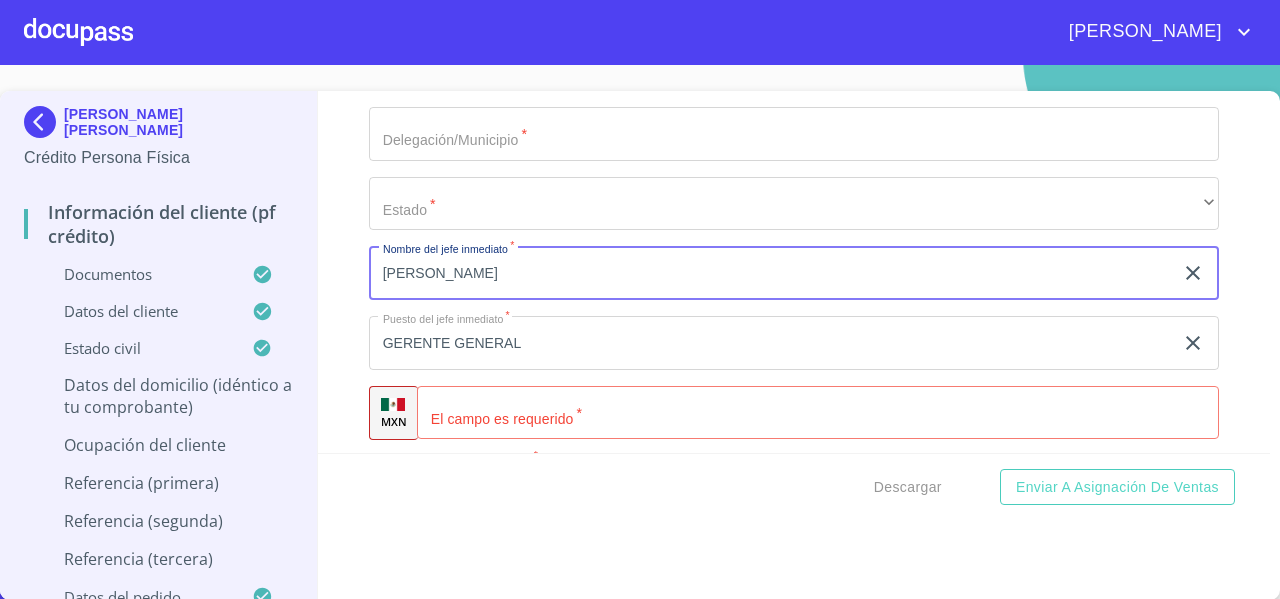 click on "[PERSON_NAME]" at bounding box center [771, 273] 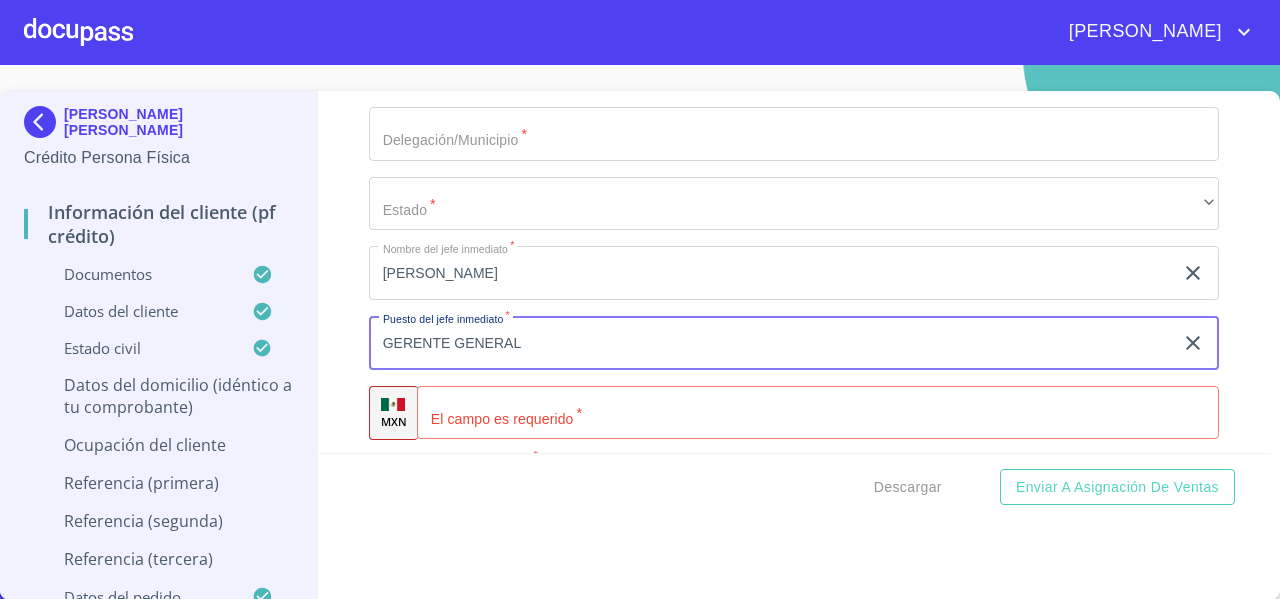 click on "Descargar Enviar a Asignación de Ventas" at bounding box center (794, 487) 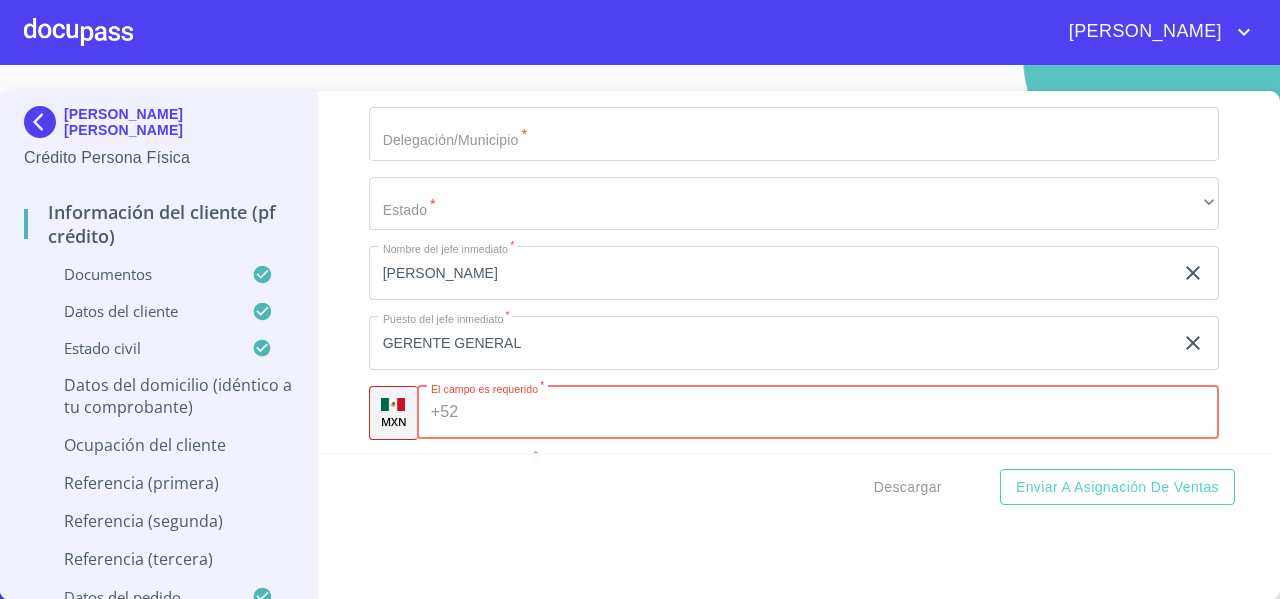 click on "Documento de identificación   *" at bounding box center [842, 413] 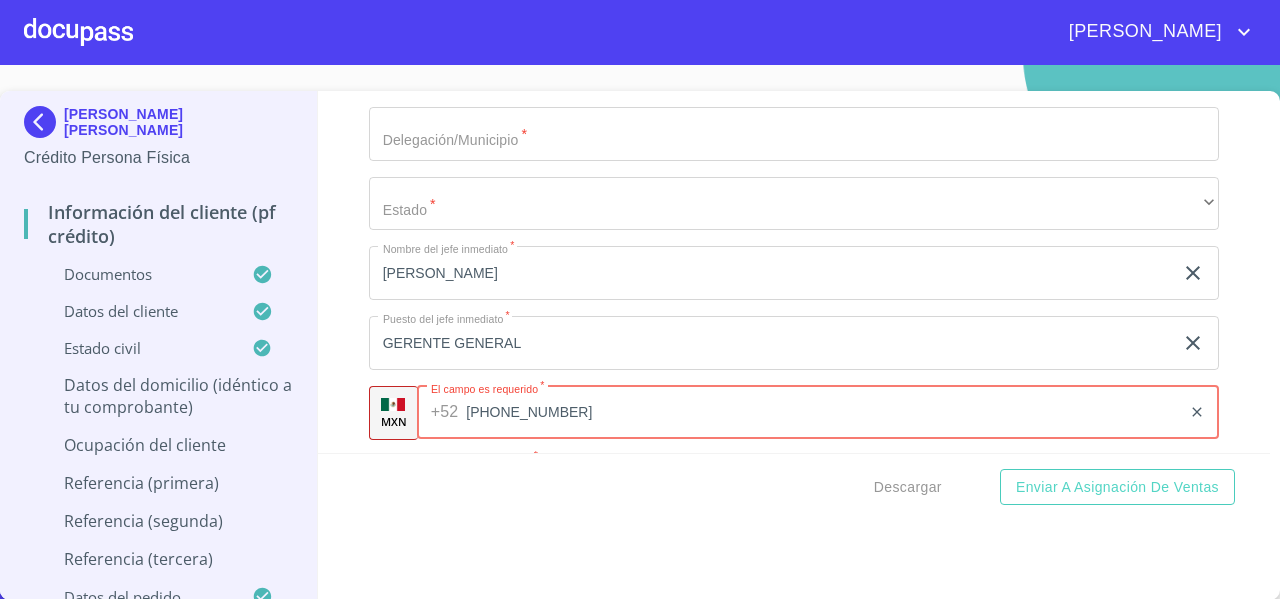 type on "[PHONE_NUMBER]" 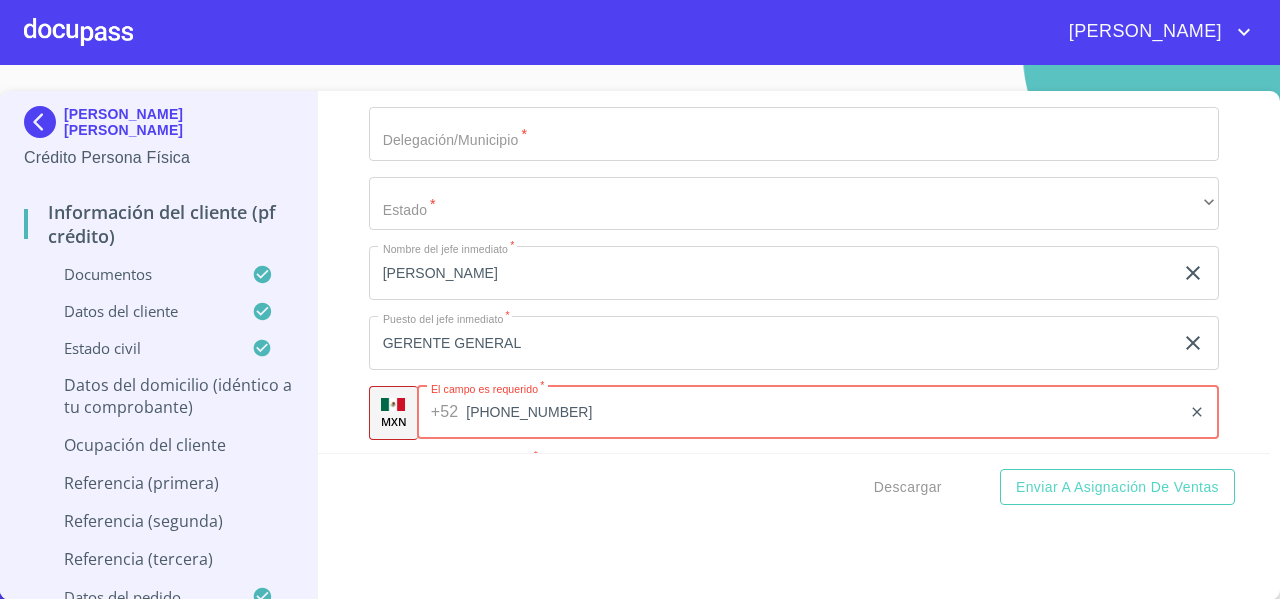 click on "Información del cliente (PF crédito)   Documentos Documento de identificación   * INE ​ Identificación Oficial * Identificación Oficial Identificación Oficial Comprobante de Domicilio * Comprobante de Domicilio Comprobante de [PERSON_NAME] de ingresos   * Independiente/Dueño de negocio/Persona Moral ​ Comprobante de Ingresos mes 1 * Comprobante de Ingresos mes 1 Comprobante de Ingresos mes 1 Comprobante de Ingresos mes 2 * Comprobante de Ingresos mes 2 Comprobante de Ingresos mes 2 Comprobante de Ingresos mes 3 * Comprobante de Ingresos mes 3 Comprobante de Ingresos mes 3 CURP * CURP [PERSON_NAME] de situación fiscal [PERSON_NAME] de situación fiscal [PERSON_NAME] de situación fiscal Datos del cliente Apellido [PERSON_NAME]   * [PERSON_NAME] ​ Apellido Materno   * VALENCIA ​ Primer nombre   * [PERSON_NAME] ​ [PERSON_NAME] Nombre [PERSON_NAME] ​ Fecha de nacimiento * 21 de ago. de [DEMOGRAPHIC_DATA] ​ Nacionalidad   * Mexicana ​ País de nacimiento   * [GEOGRAPHIC_DATA] ​ Estado de nacimiento   * Veracruz ​ CURP   * ​ *" at bounding box center [794, 272] 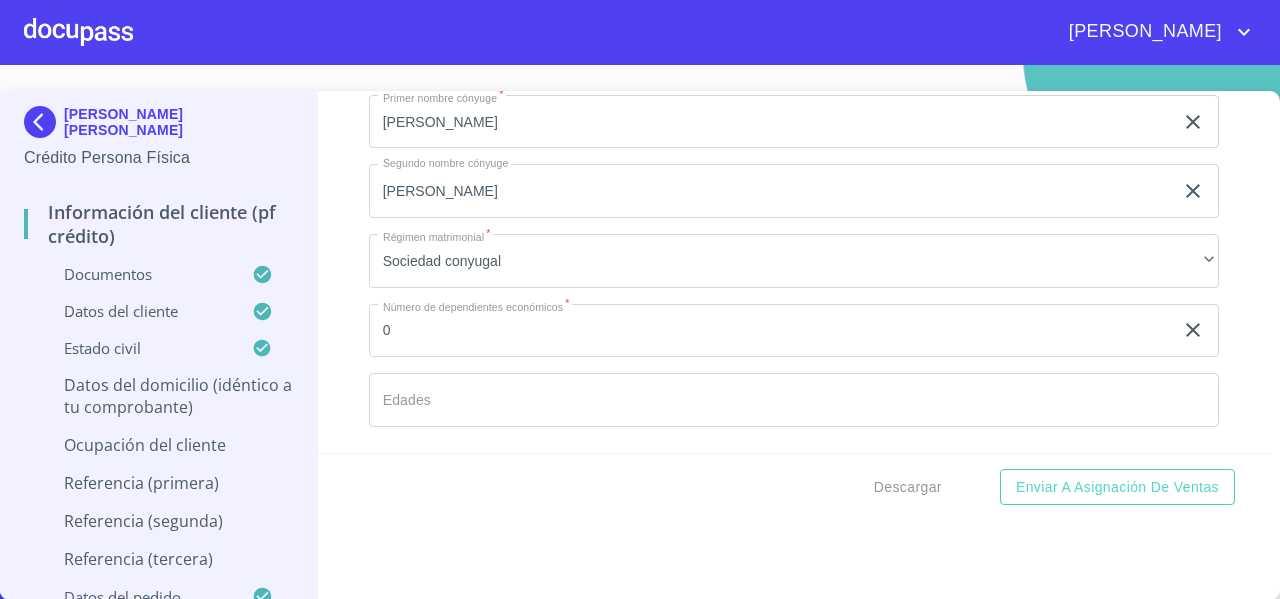 scroll, scrollTop: 7600, scrollLeft: 0, axis: vertical 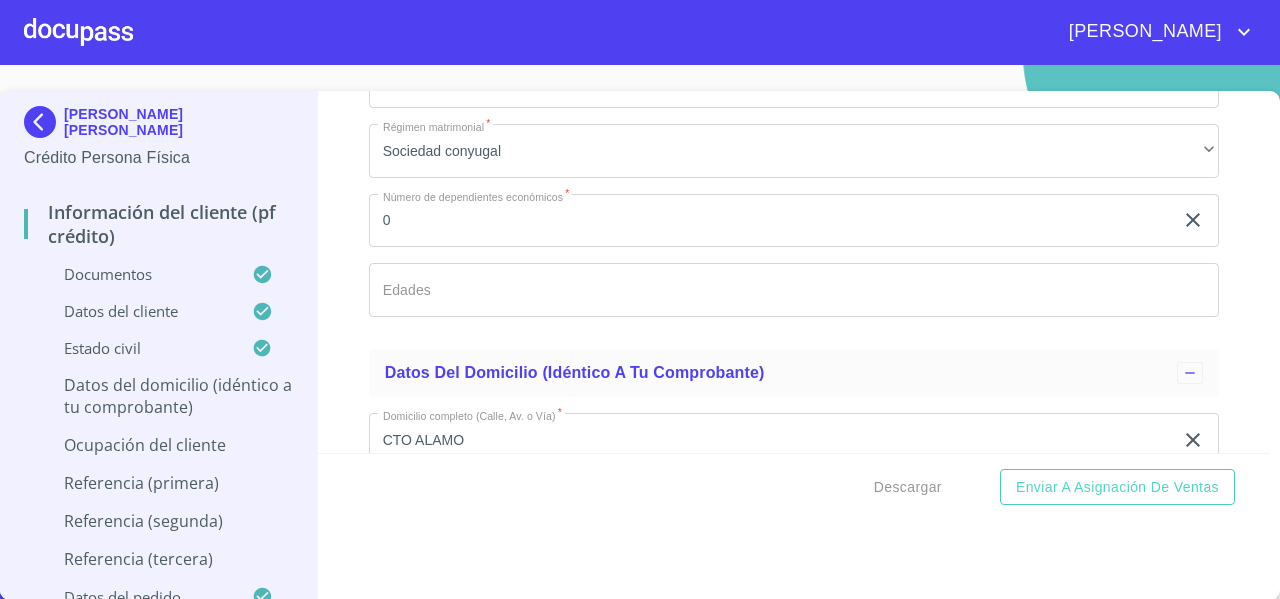 click on "0" at bounding box center (771, -1183) 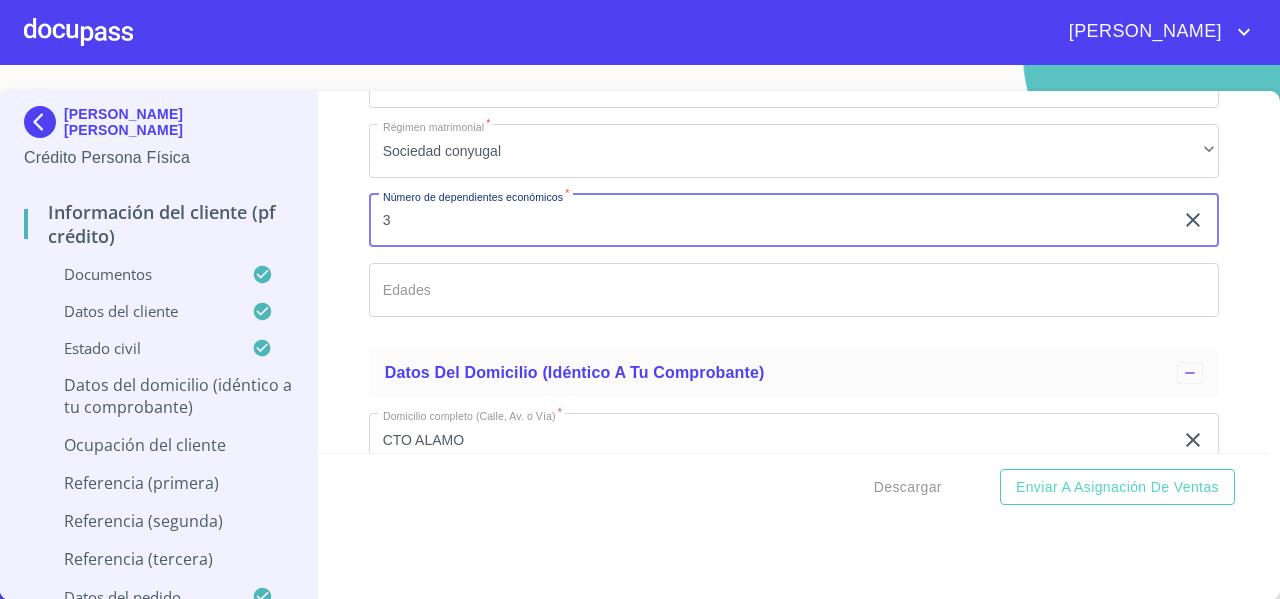 type on "3" 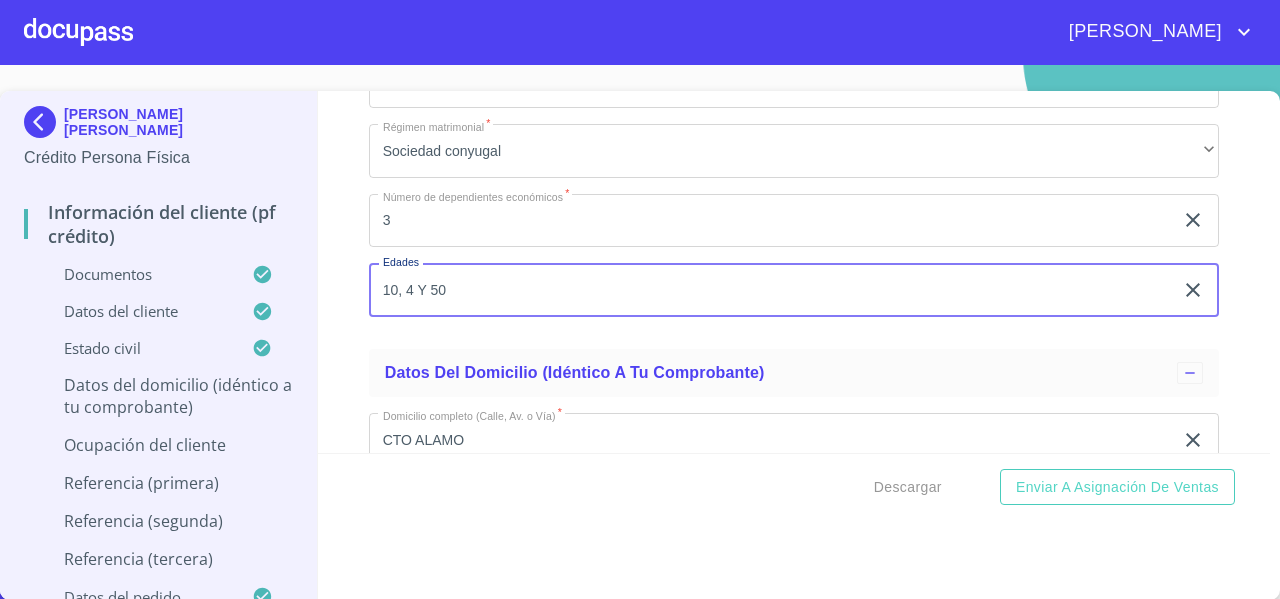 type on "10, 4 Y 50" 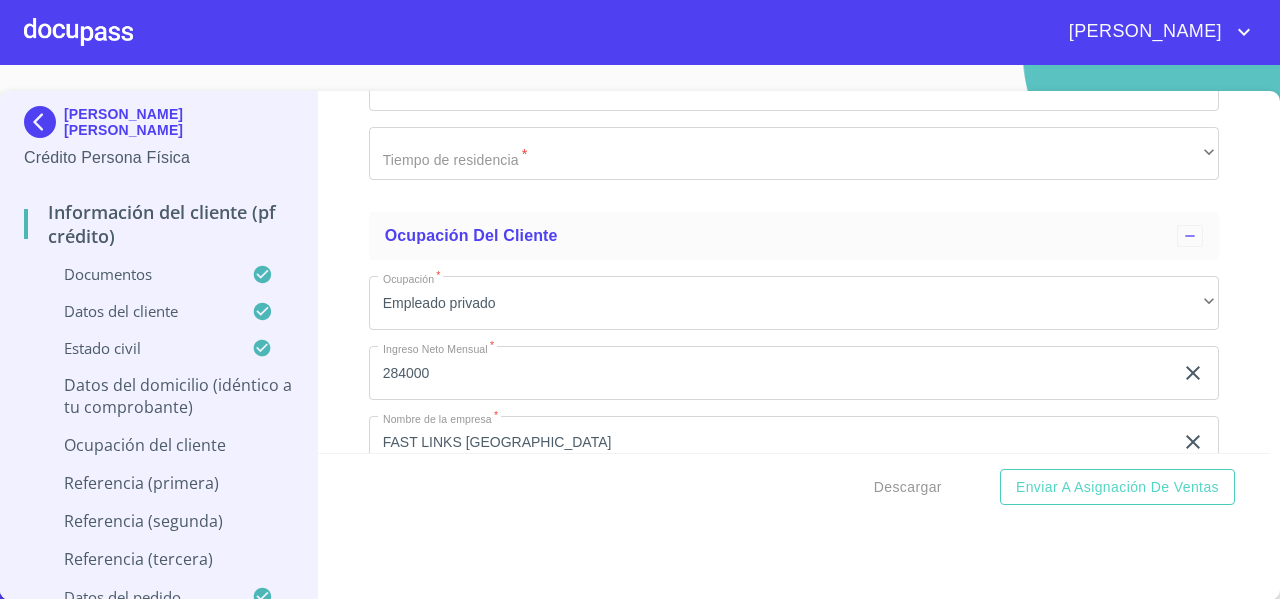 scroll, scrollTop: 8531, scrollLeft: 0, axis: vertical 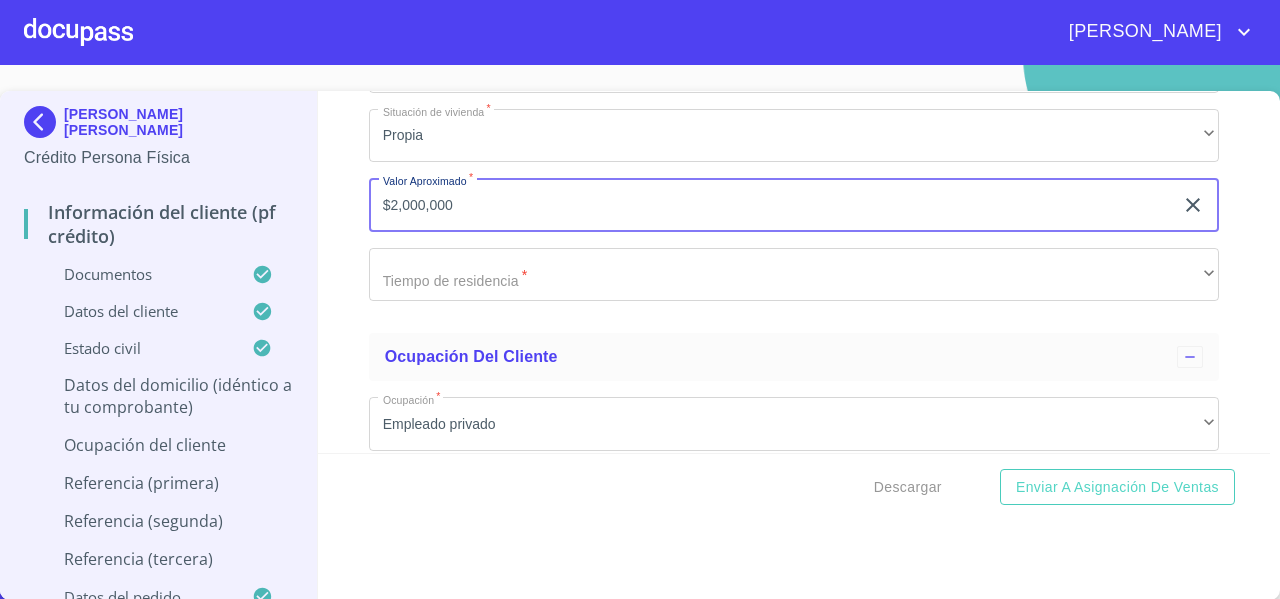 click on "$2,000,000" at bounding box center [771, 205] 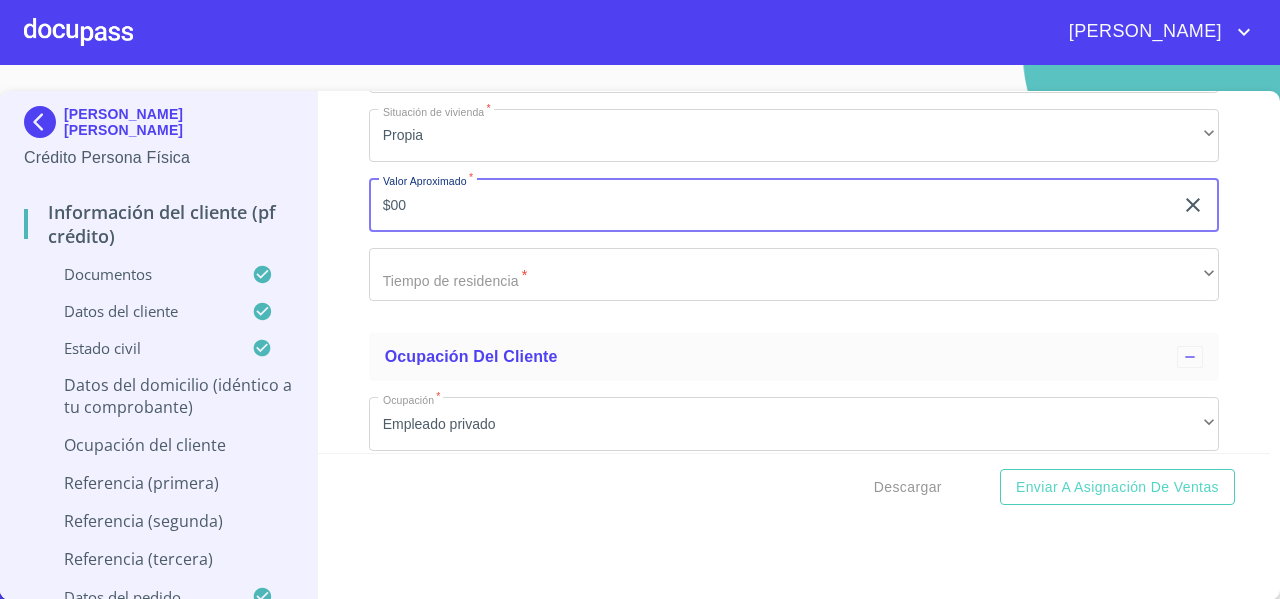 type on "$0" 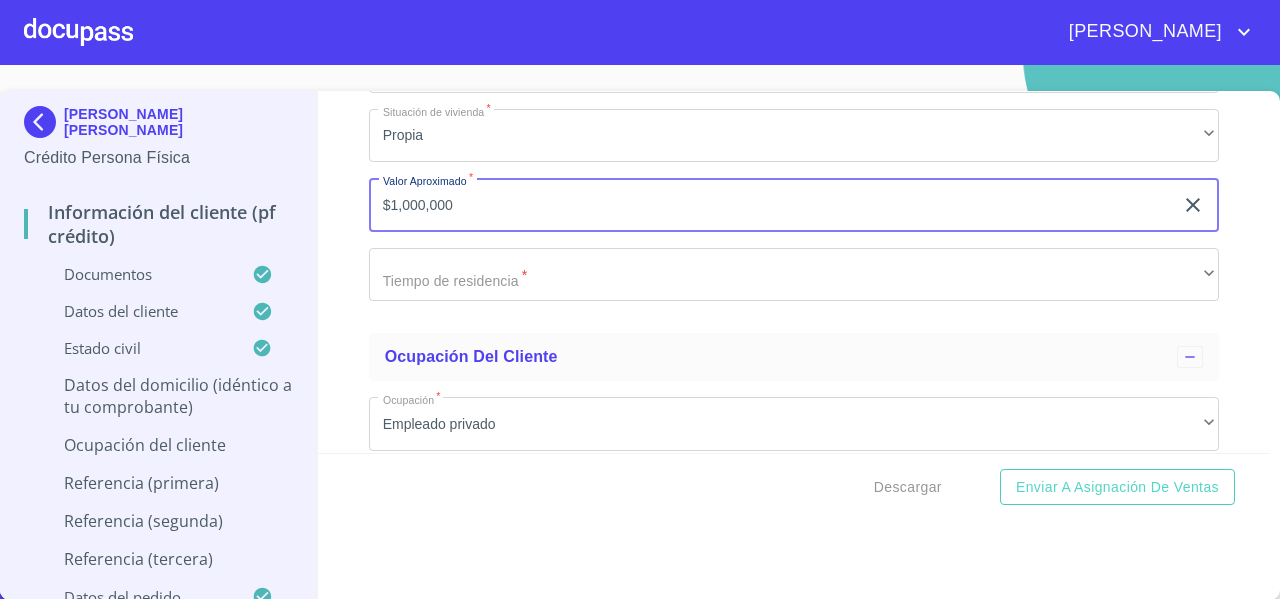 type on "$1,000,000" 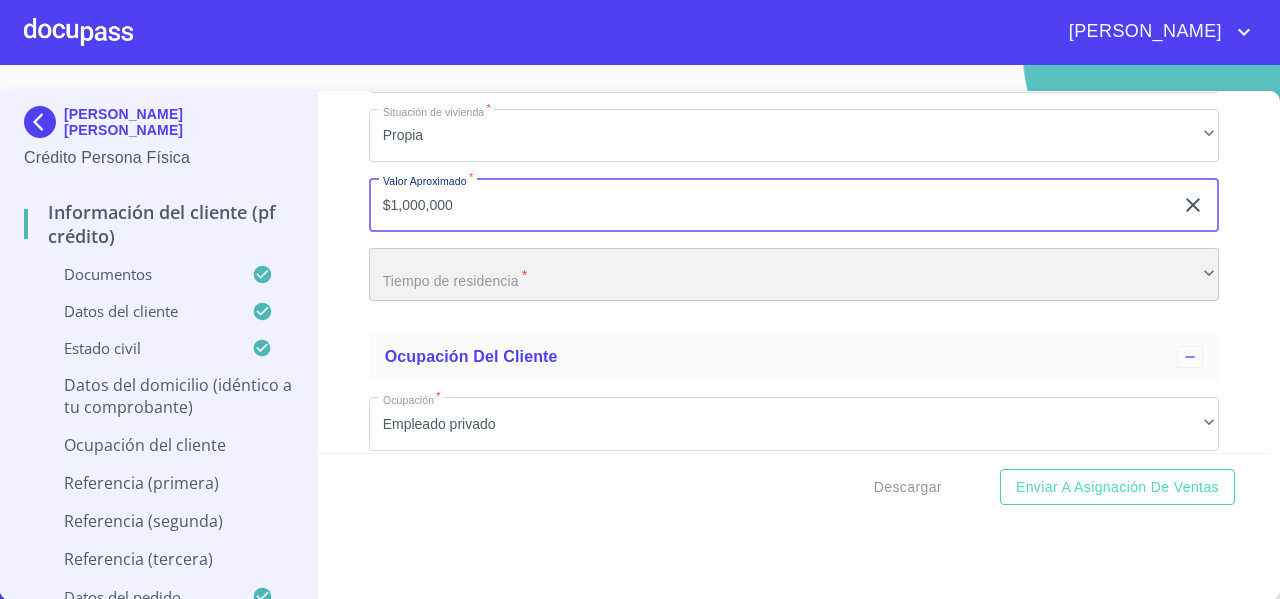 click on "​" at bounding box center [794, 275] 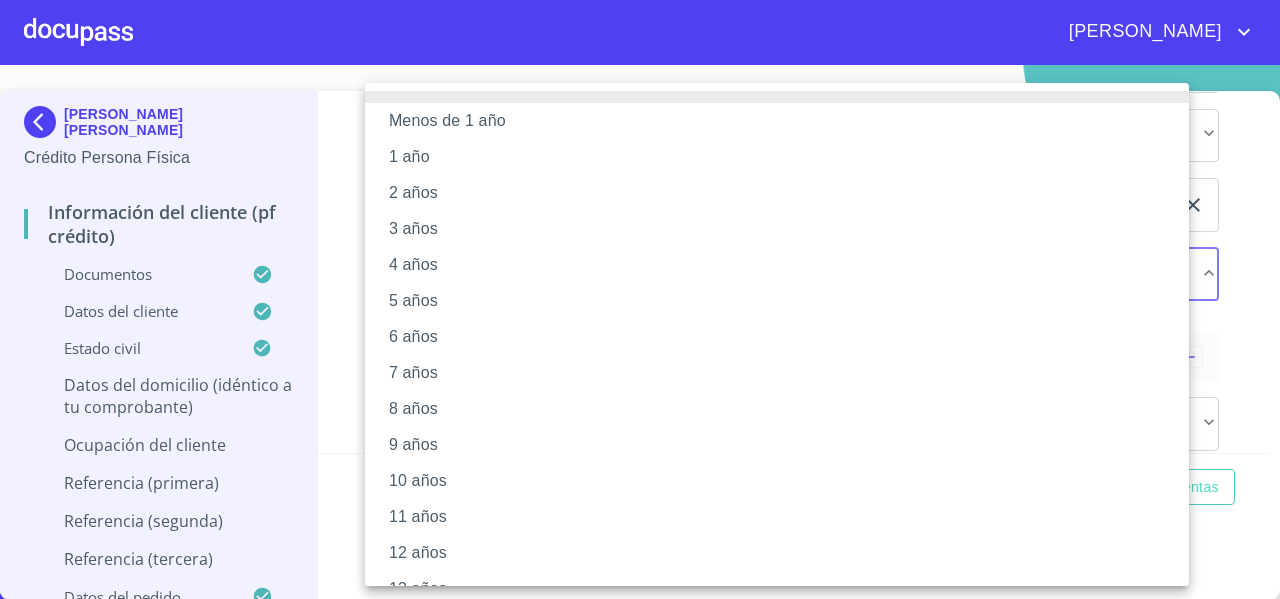 scroll, scrollTop: 280, scrollLeft: 0, axis: vertical 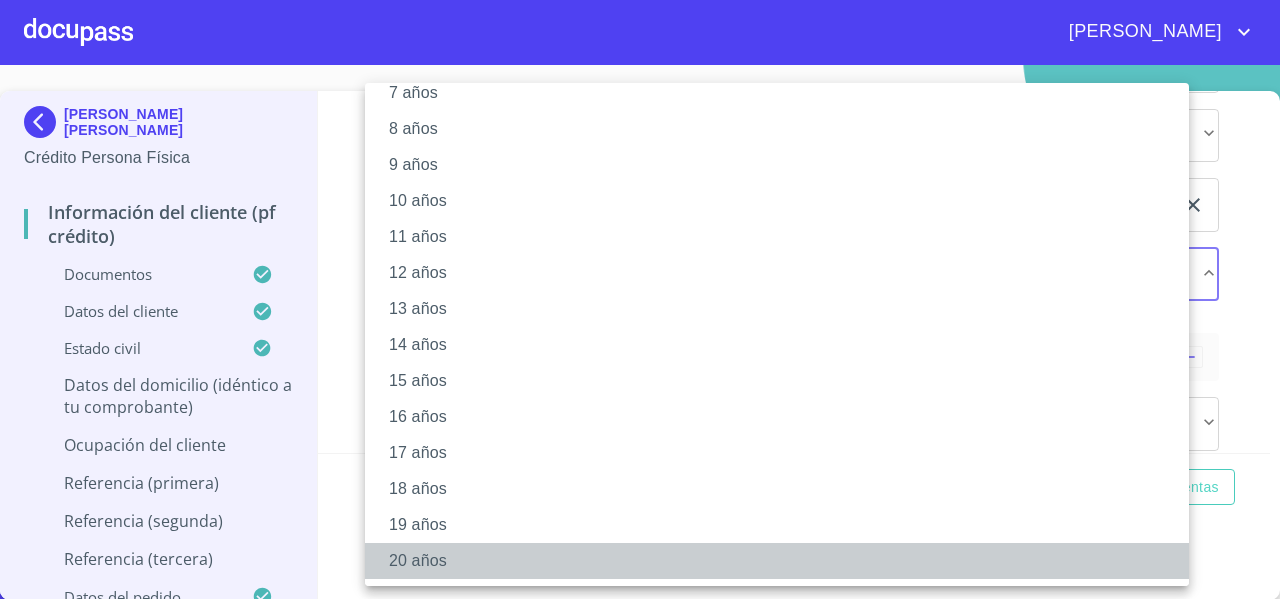 click on "20 años" at bounding box center [784, 561] 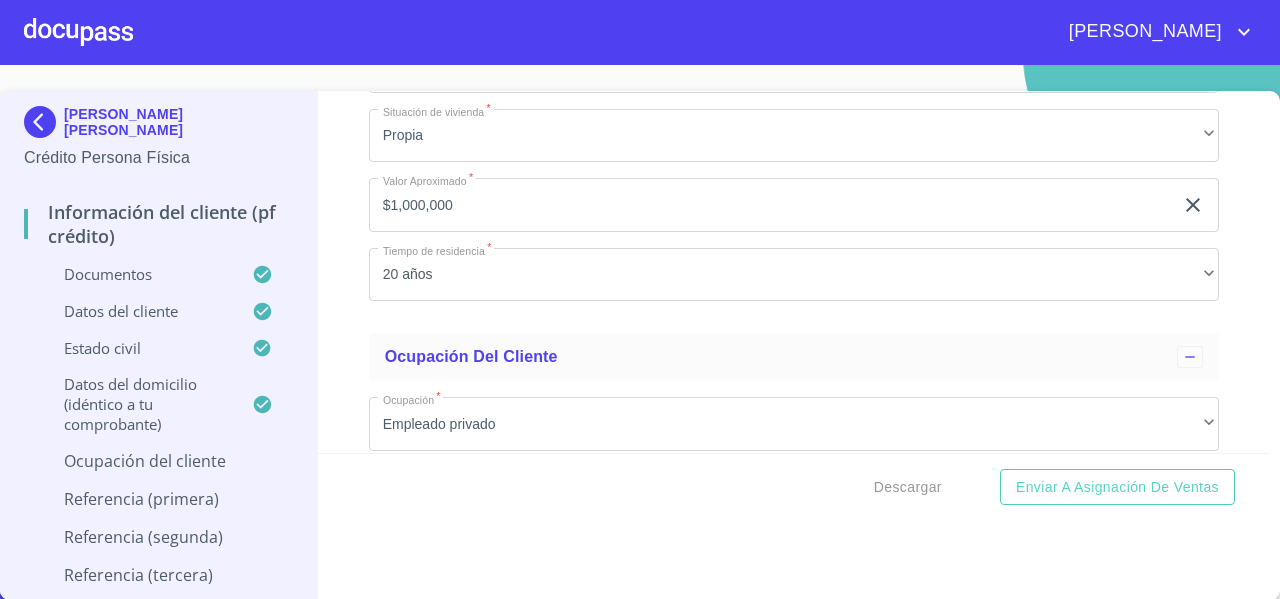 click on "Información del cliente (PF crédito)   Documentos Documento de identificación   * INE ​ Identificación Oficial * Identificación Oficial Identificación Oficial Comprobante de Domicilio * Comprobante de Domicilio Comprobante de [PERSON_NAME] de ingresos   * Independiente/Dueño de negocio/Persona Moral ​ Comprobante de Ingresos mes 1 * Comprobante de Ingresos mes 1 Comprobante de Ingresos mes 1 Comprobante de Ingresos mes 2 * Comprobante de Ingresos mes 2 Comprobante de Ingresos mes 2 Comprobante de Ingresos mes 3 * Comprobante de Ingresos mes 3 Comprobante de Ingresos mes 3 CURP * CURP [PERSON_NAME] de situación fiscal [PERSON_NAME] de situación fiscal [PERSON_NAME] de situación fiscal Datos del cliente Apellido [PERSON_NAME]   * [PERSON_NAME] ​ Apellido Materno   * VALENCIA ​ Primer nombre   * [PERSON_NAME] ​ [PERSON_NAME] Nombre [PERSON_NAME] ​ Fecha de nacimiento * 21 de ago. de [DEMOGRAPHIC_DATA] ​ Nacionalidad   * Mexicana ​ País de nacimiento   * [GEOGRAPHIC_DATA] ​ Estado de nacimiento   * Veracruz ​ CURP   * ​ *" at bounding box center (794, 272) 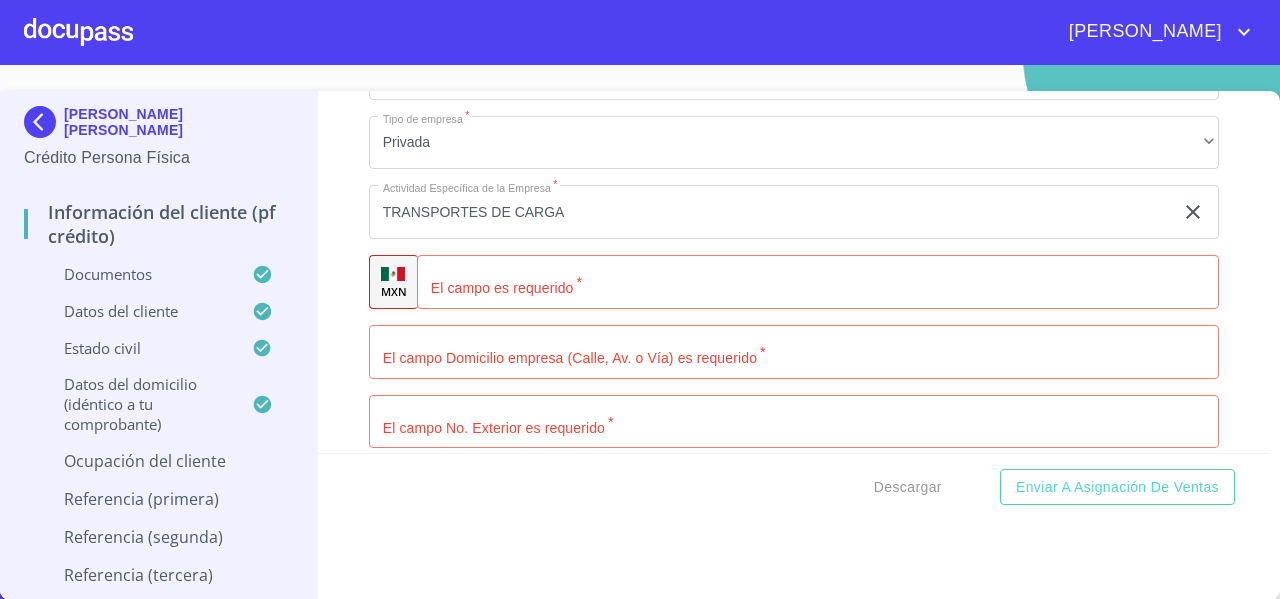 scroll, scrollTop: 9321, scrollLeft: 0, axis: vertical 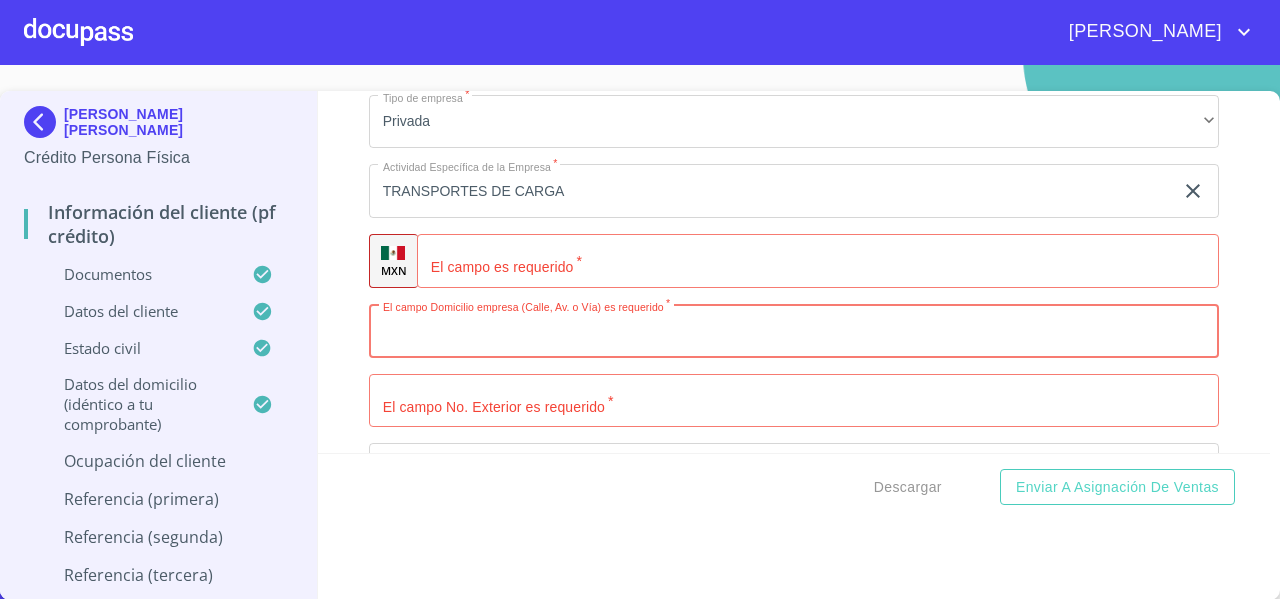 click on "Documento de identificación   *" at bounding box center (794, 331) 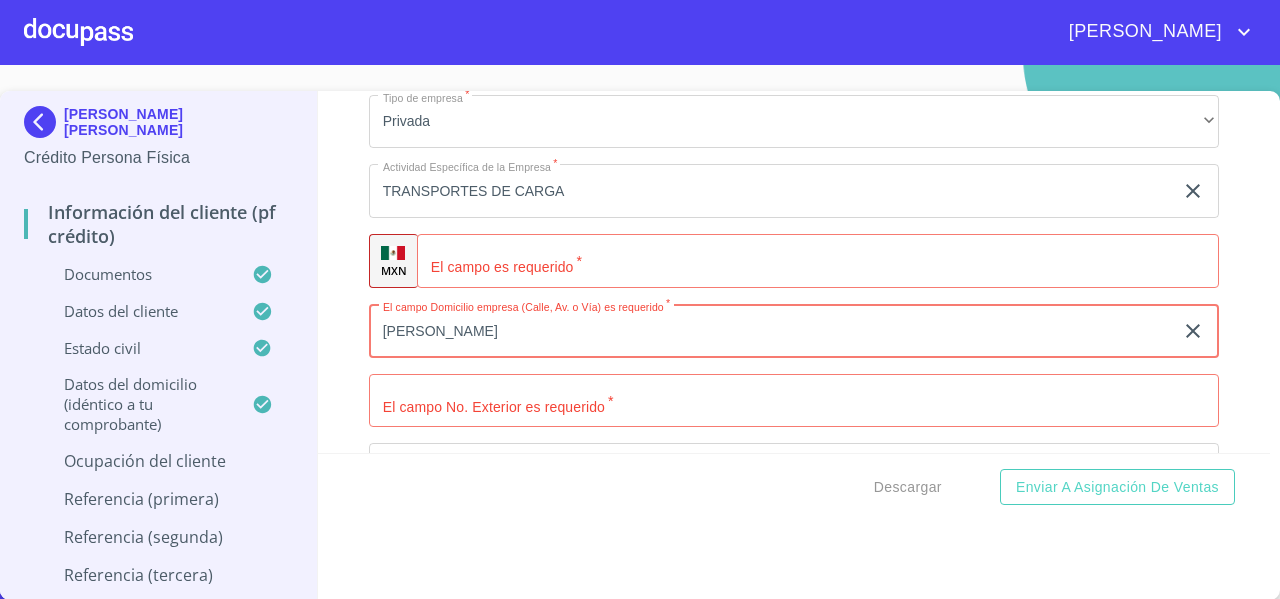 type on "[PERSON_NAME]" 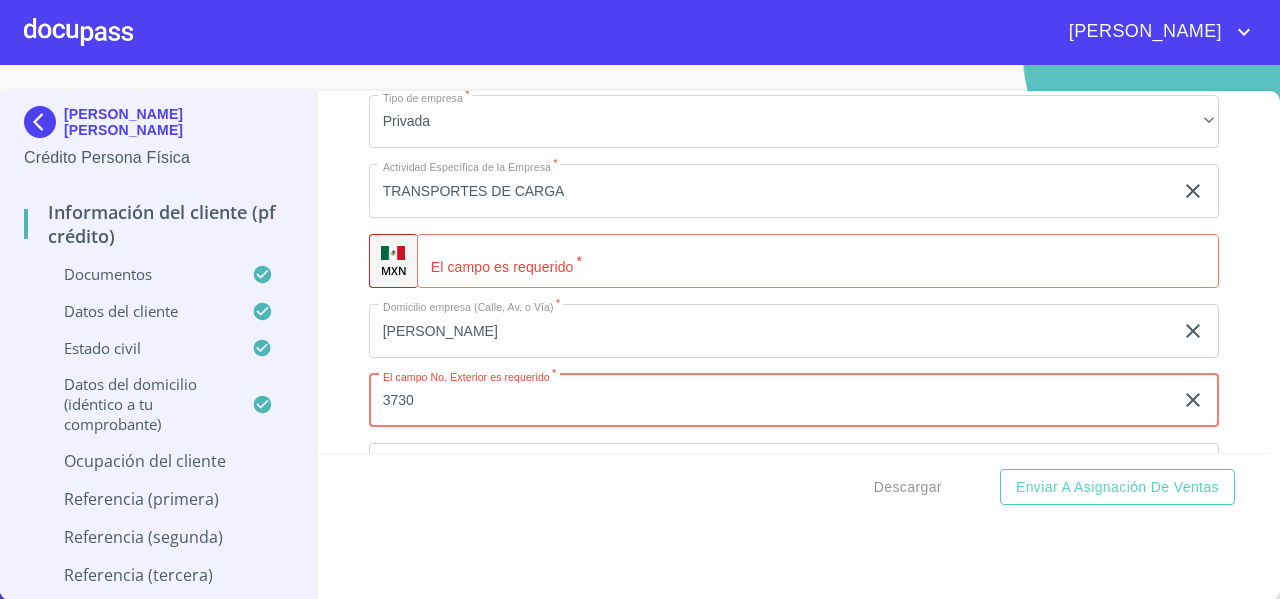 type on "3730" 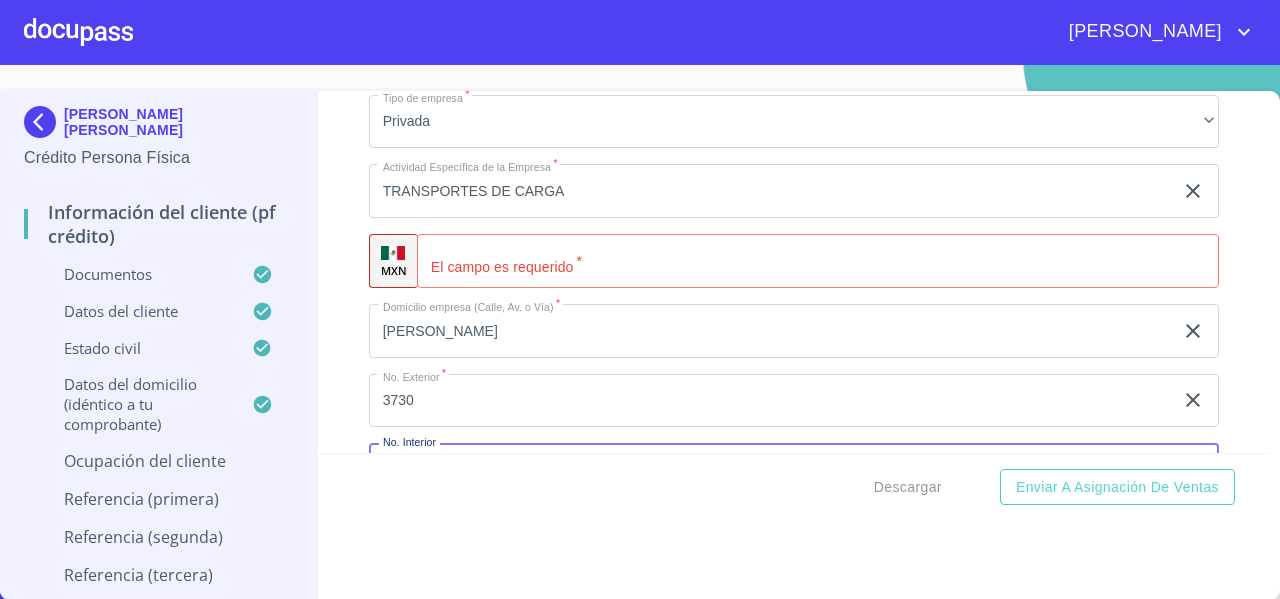 scroll, scrollTop: 9536, scrollLeft: 0, axis: vertical 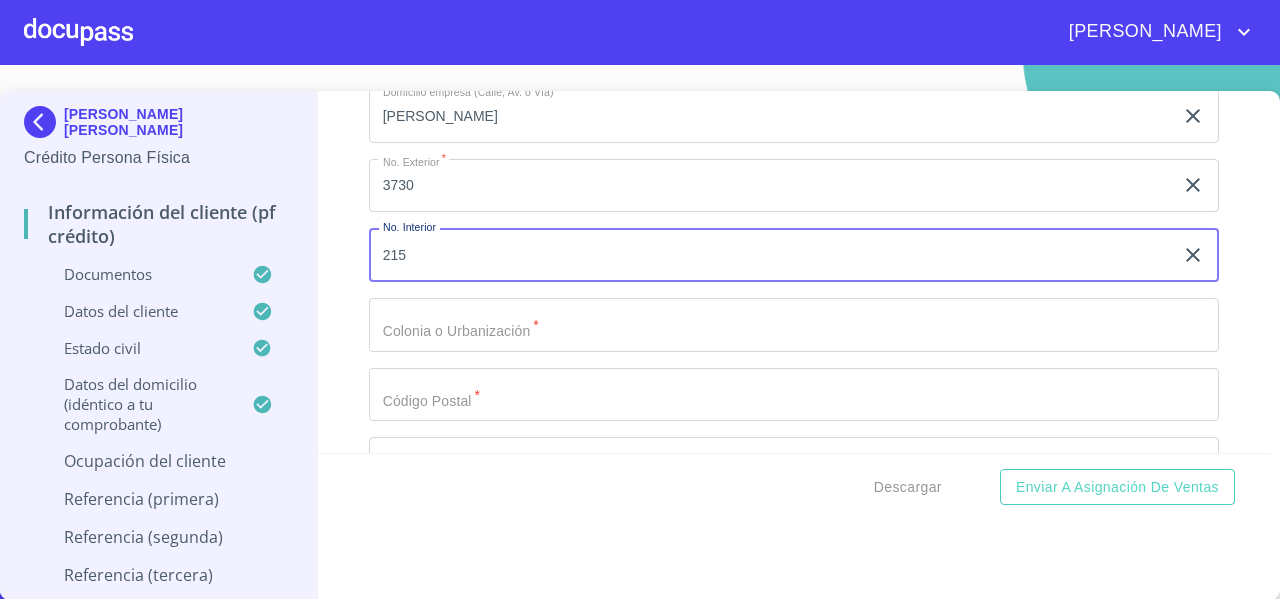type on "215" 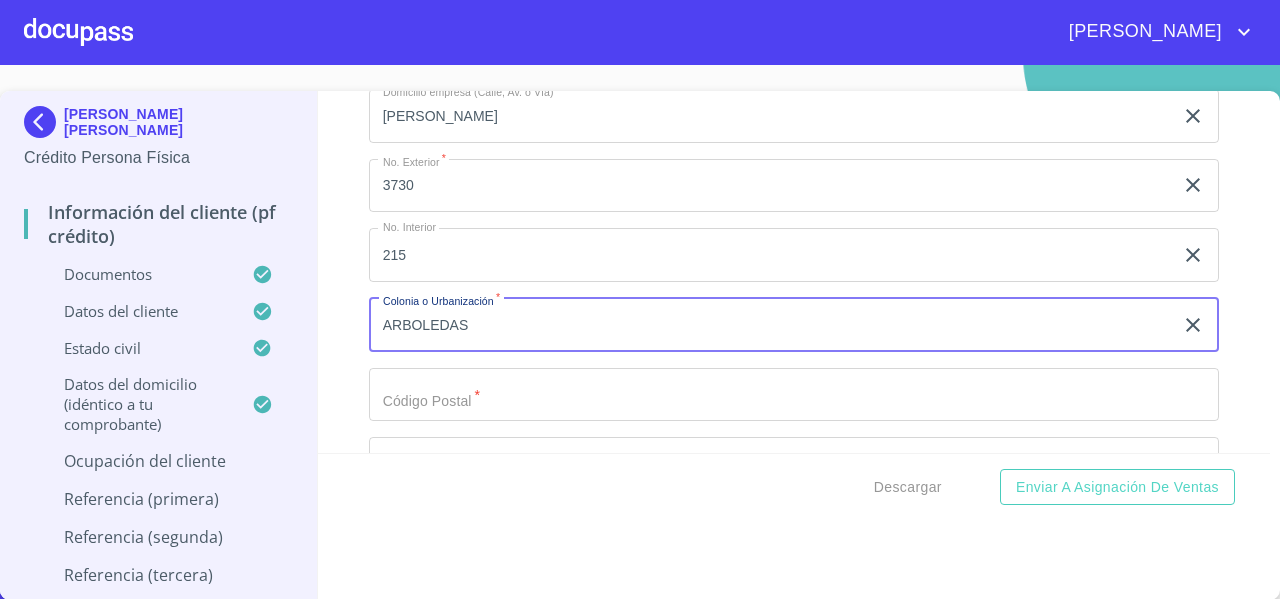 type on "ARBOLEDAS" 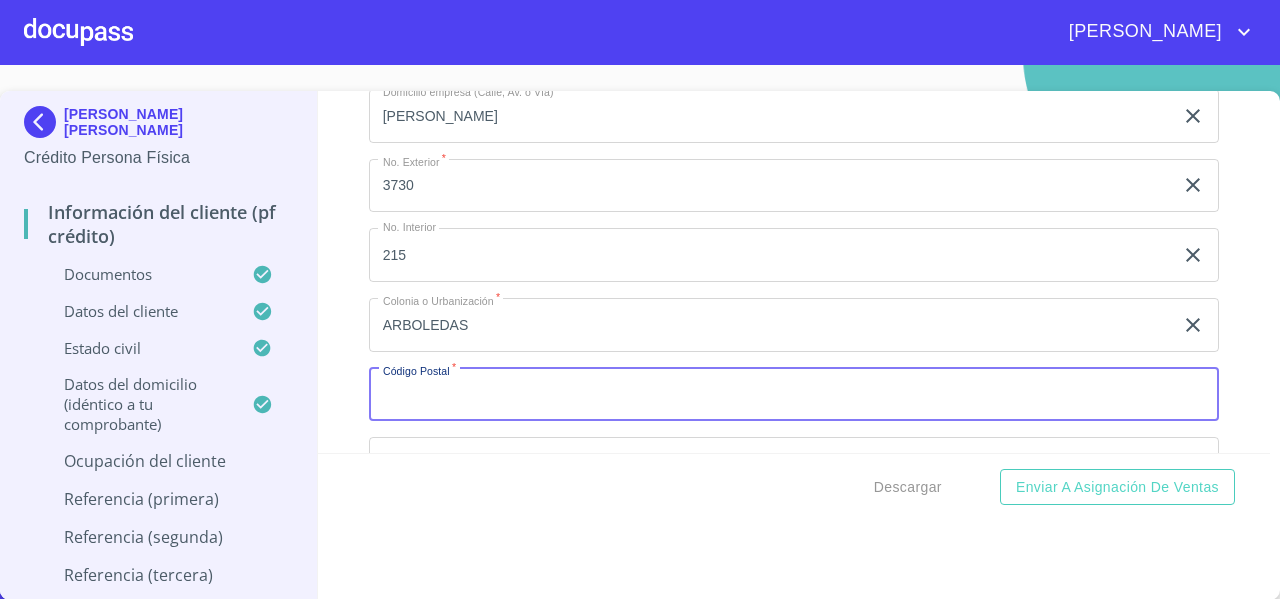 click on "Documento de identificación   *" at bounding box center [794, 395] 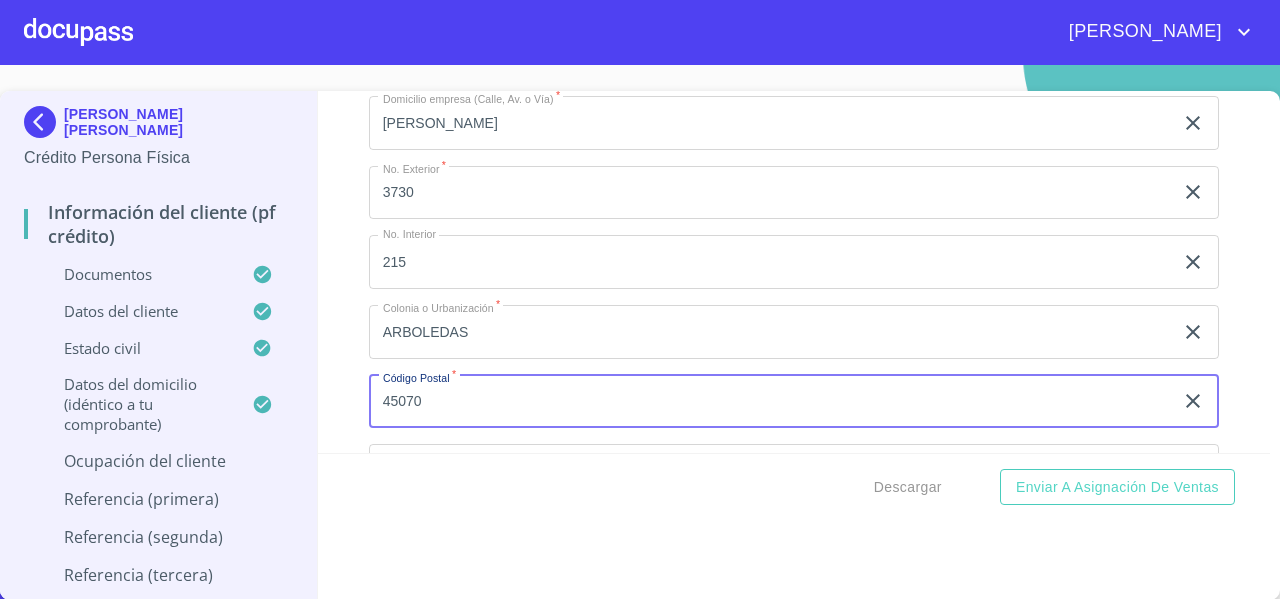 type on "45070" 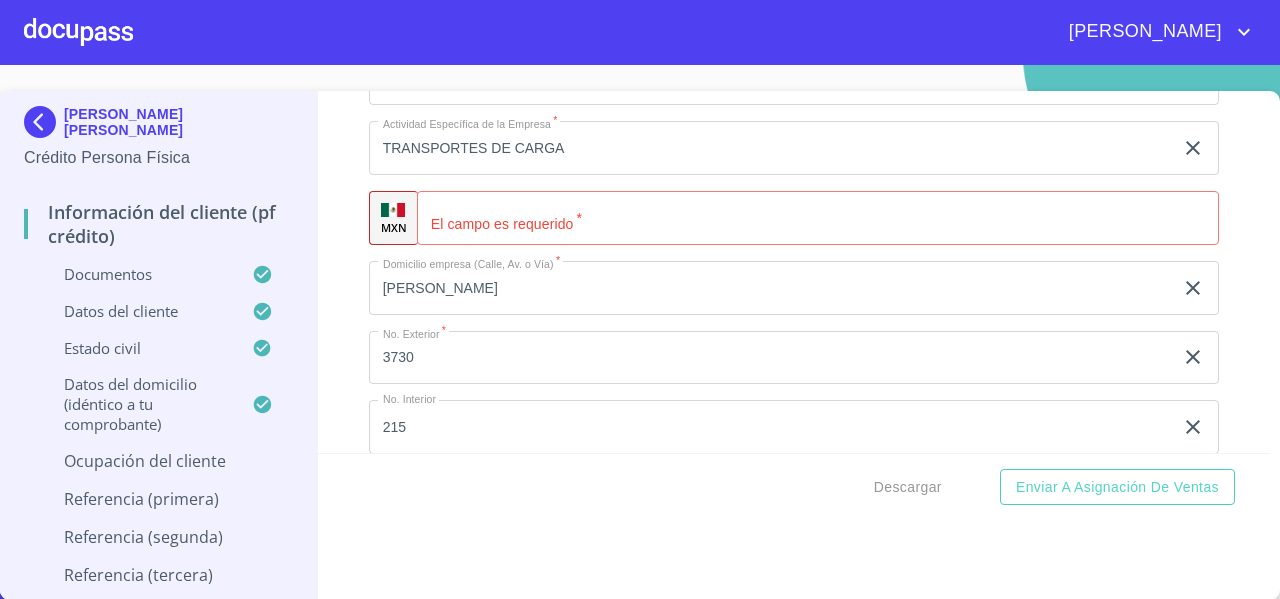 scroll, scrollTop: 9360, scrollLeft: 0, axis: vertical 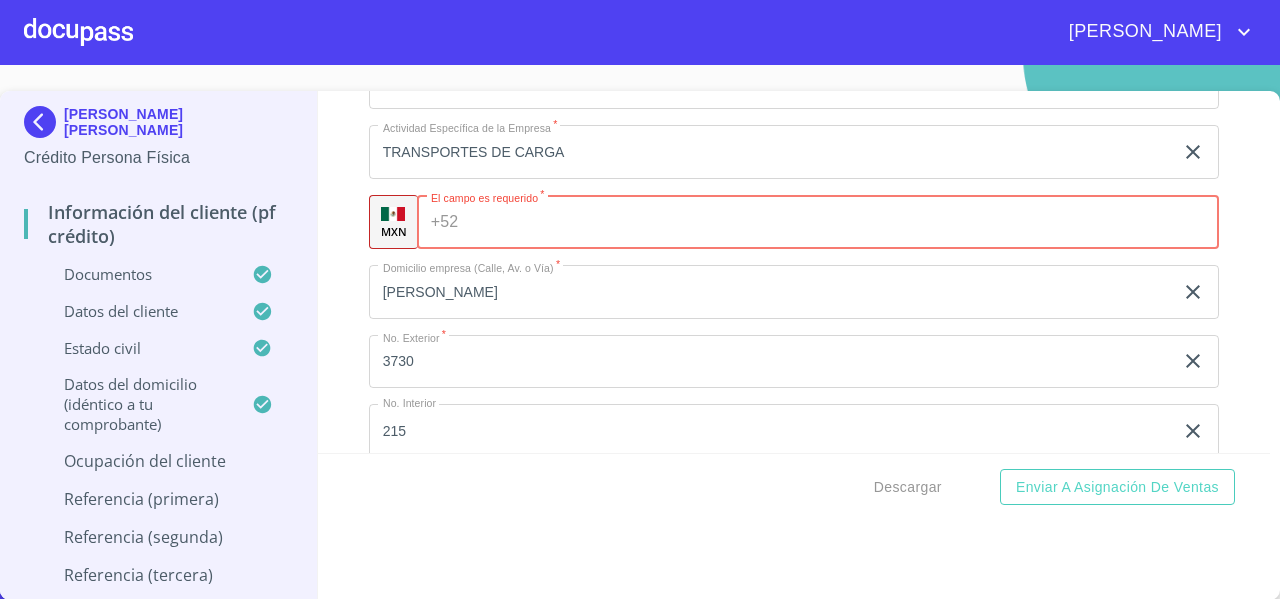 click on "Documento de identificación   *" at bounding box center [842, 222] 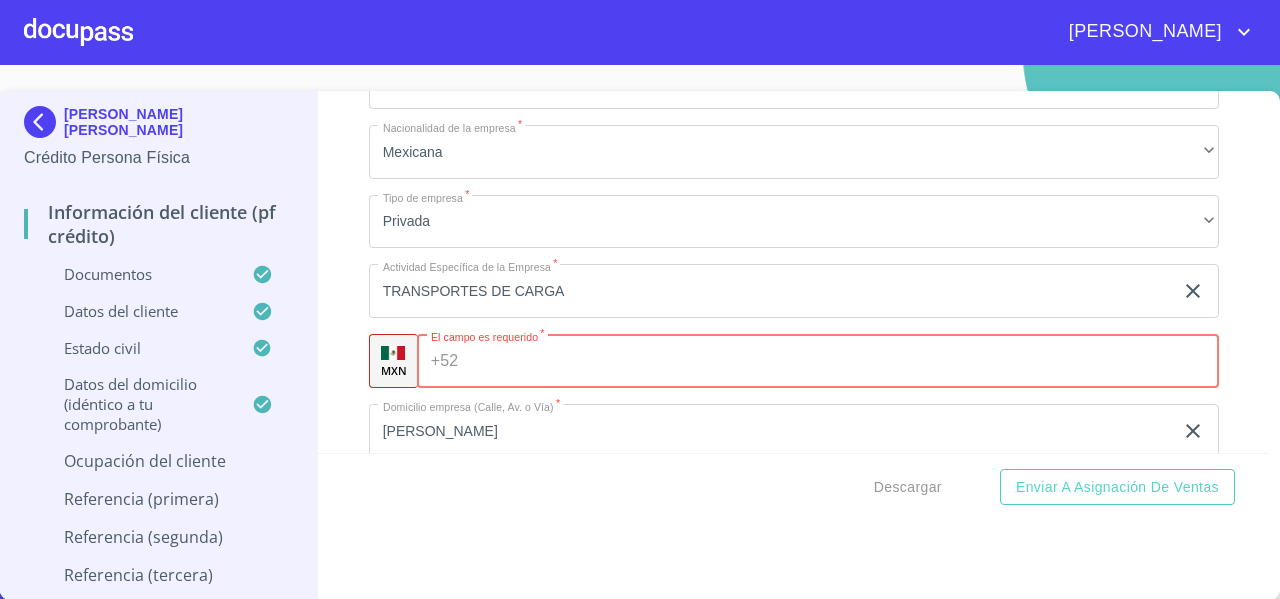 scroll, scrollTop: 9227, scrollLeft: 0, axis: vertical 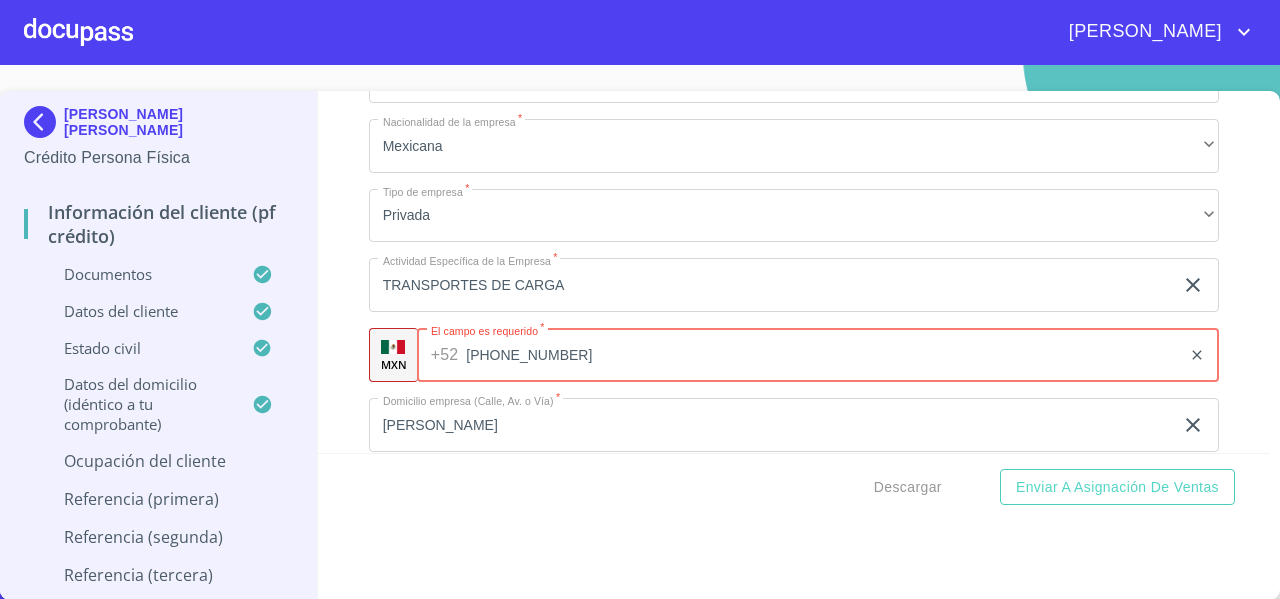 type on "[PHONE_NUMBER]" 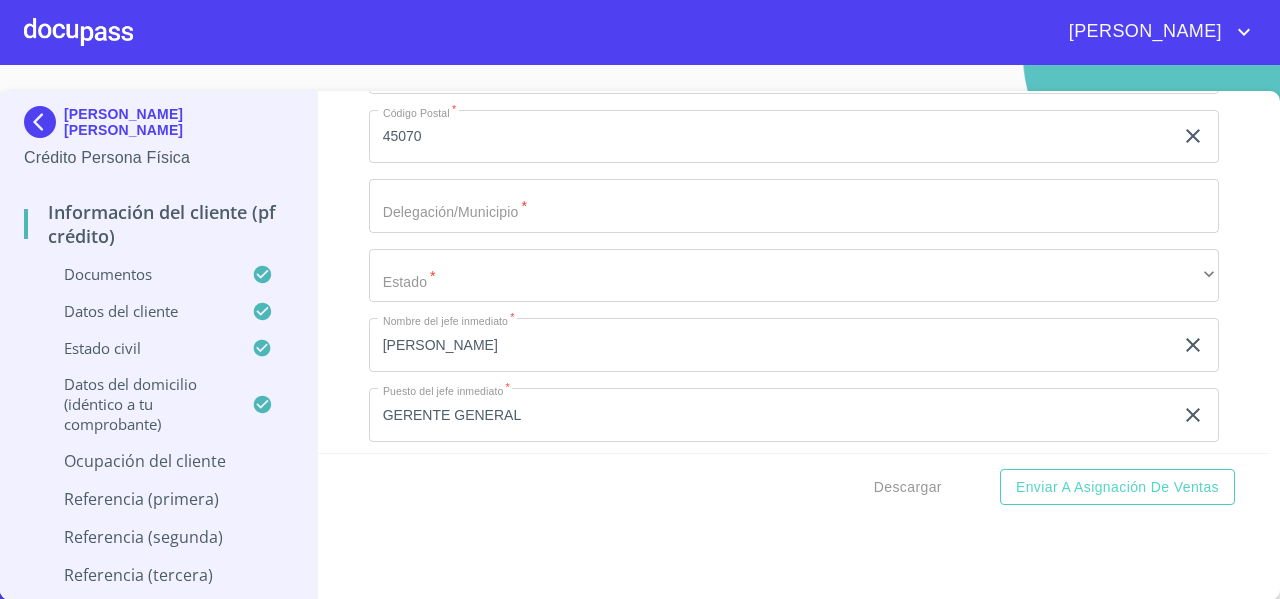 scroll, scrollTop: 9793, scrollLeft: 0, axis: vertical 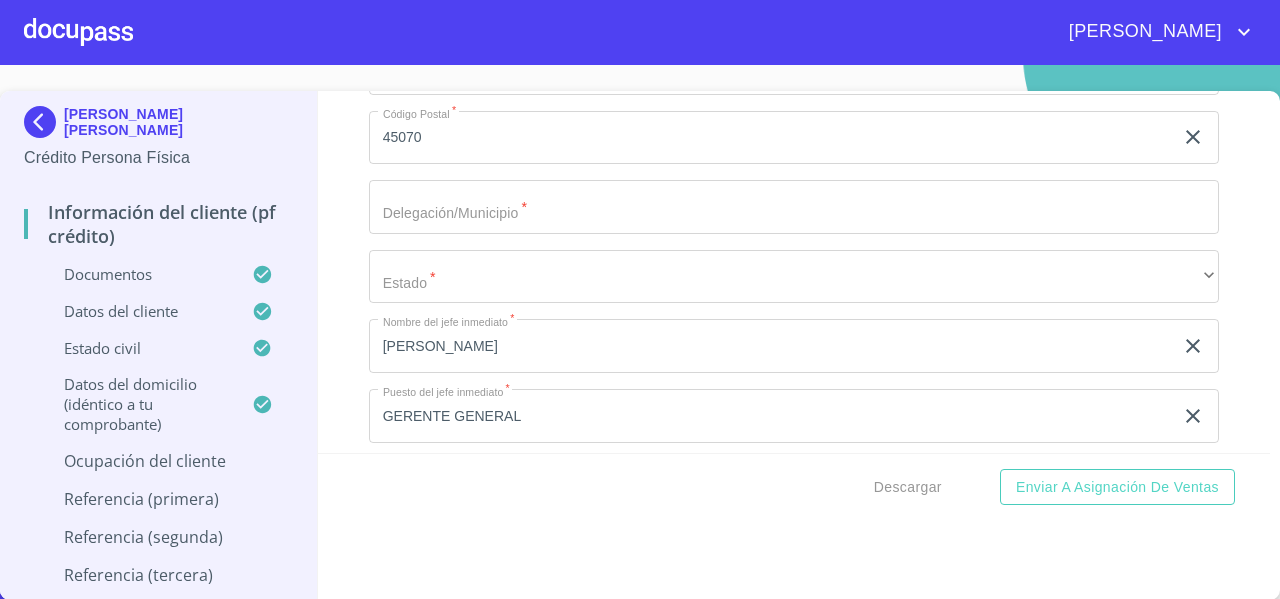click on "45070" at bounding box center (771, -3376) 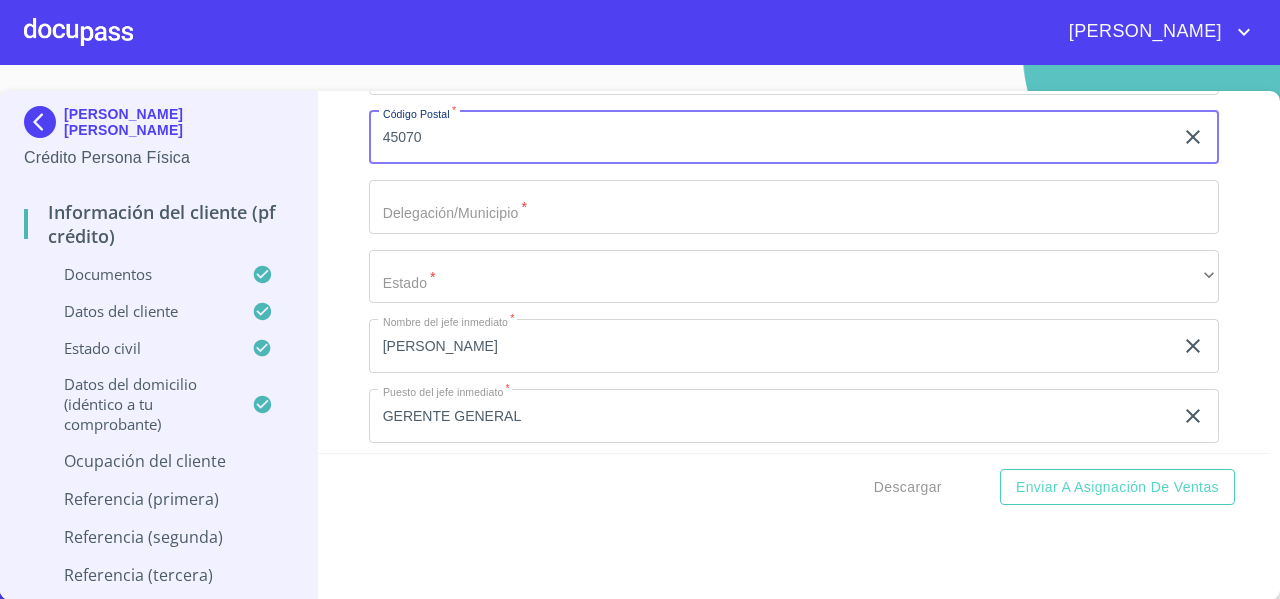 click on "Información del cliente (PF crédito)   Documentos Documento de identificación   * INE ​ Identificación Oficial * Identificación Oficial Identificación Oficial Comprobante de Domicilio * Comprobante de Domicilio Comprobante de [PERSON_NAME] de ingresos   * Independiente/Dueño de negocio/Persona Moral ​ Comprobante de Ingresos mes 1 * Comprobante de Ingresos mes 1 Comprobante de Ingresos mes 1 Comprobante de Ingresos mes 2 * Comprobante de Ingresos mes 2 Comprobante de Ingresos mes 2 Comprobante de Ingresos mes 3 * Comprobante de Ingresos mes 3 Comprobante de Ingresos mes 3 CURP * CURP [PERSON_NAME] de situación fiscal [PERSON_NAME] de situación fiscal [PERSON_NAME] de situación fiscal Datos del cliente Apellido [PERSON_NAME]   * [PERSON_NAME] ​ Apellido Materno   * VALENCIA ​ Primer nombre   * [PERSON_NAME] ​ [PERSON_NAME] Nombre [PERSON_NAME] ​ Fecha de nacimiento * 21 de ago. de [DEMOGRAPHIC_DATA] ​ Nacionalidad   * Mexicana ​ País de nacimiento   * [GEOGRAPHIC_DATA] ​ Estado de nacimiento   * Veracruz ​ CURP   * ​ *" at bounding box center [794, 272] 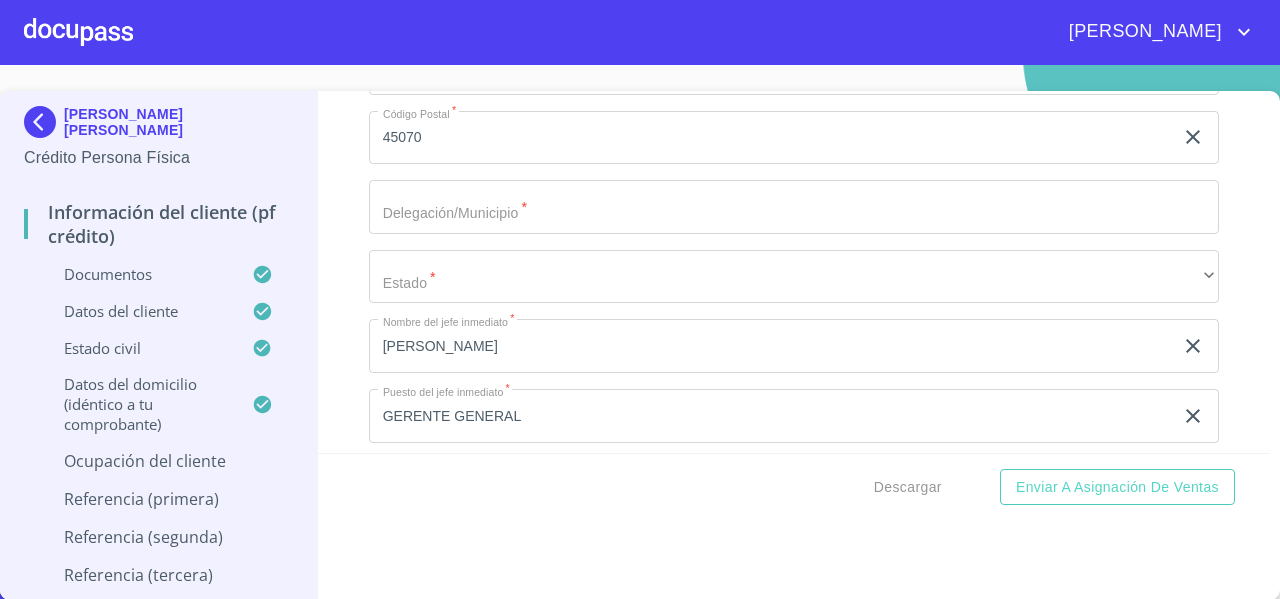 click on "Documento de identificación   *" at bounding box center [771, -3376] 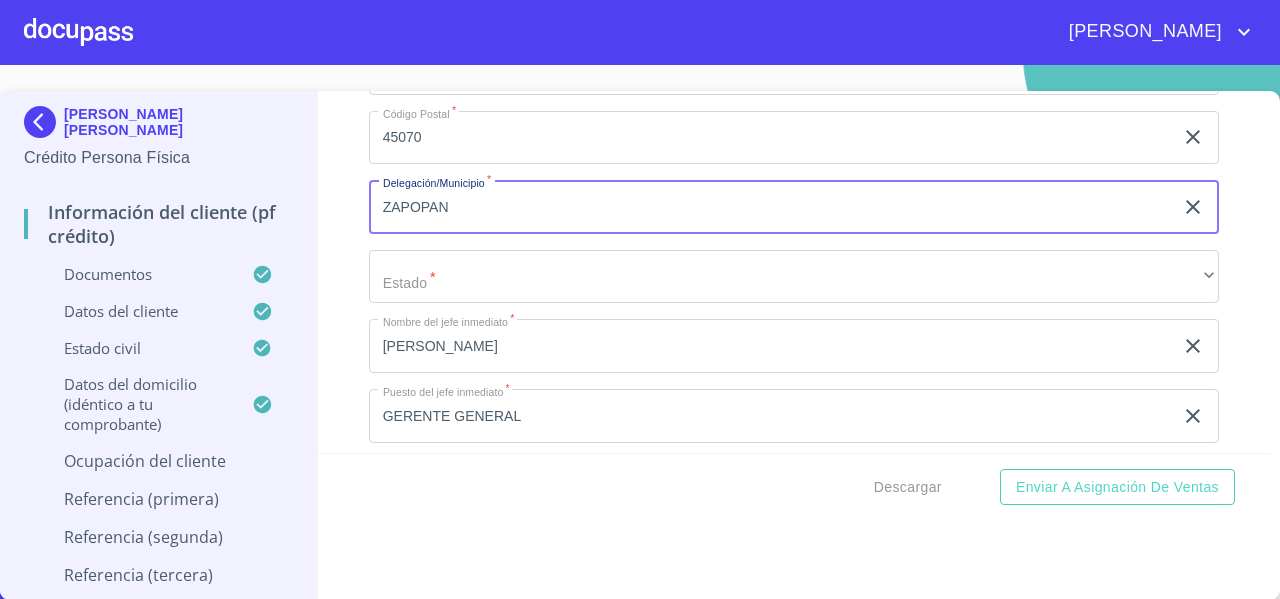 type on "ZAPOPAN" 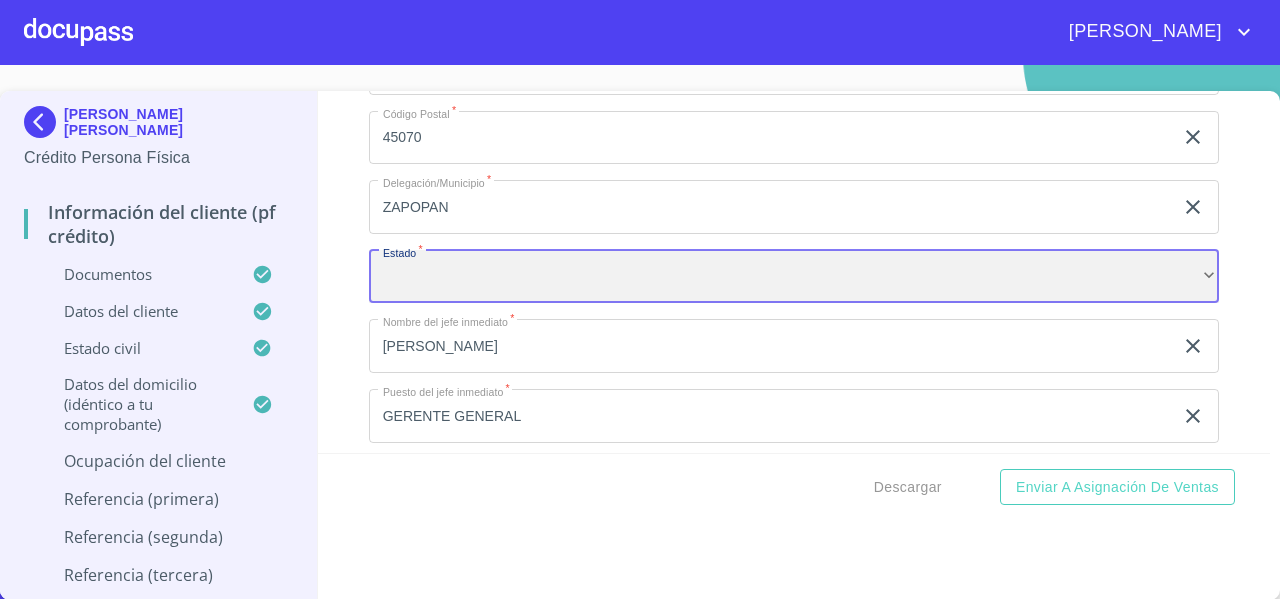 click on "​" at bounding box center (794, 277) 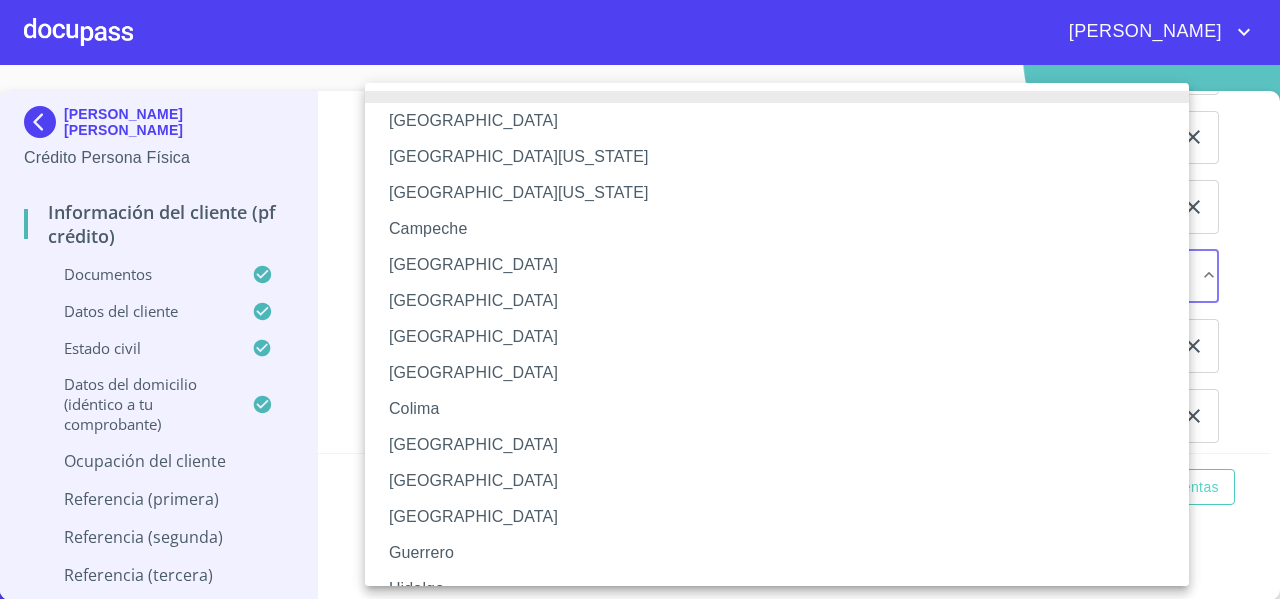 type 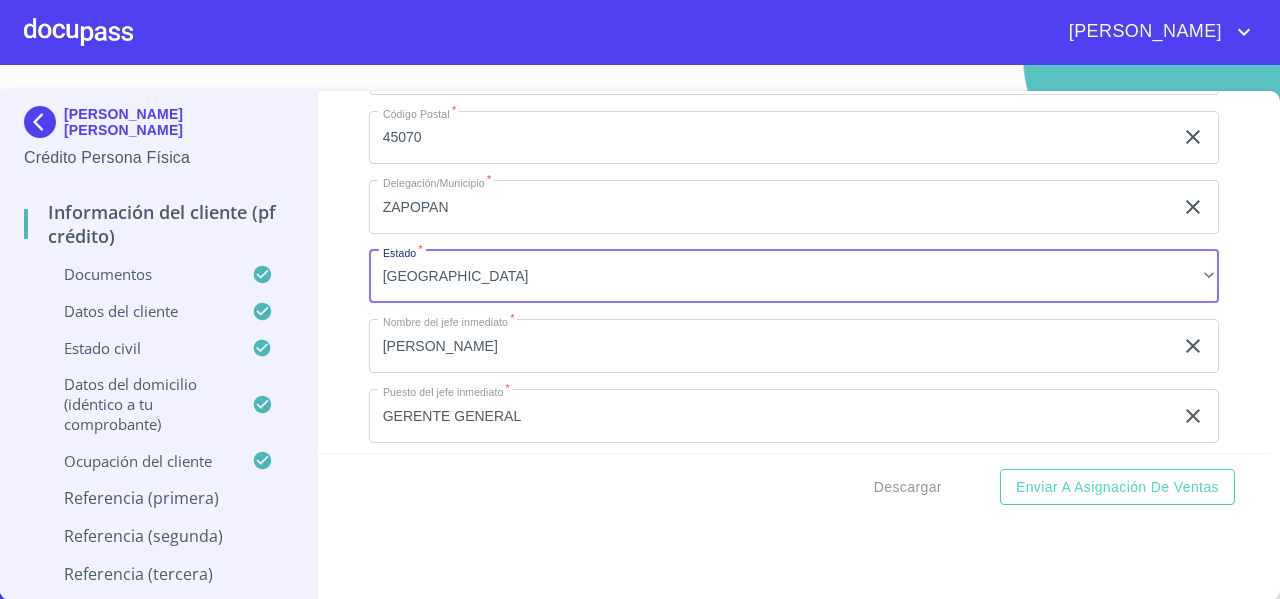 click on "Información del cliente (PF crédito)   Documentos Documento de identificación   * INE ​ Identificación Oficial * Identificación Oficial Identificación Oficial Comprobante de Domicilio * Comprobante de Domicilio Comprobante de [PERSON_NAME] de ingresos   * Independiente/Dueño de negocio/Persona Moral ​ Comprobante de Ingresos mes 1 * Comprobante de Ingresos mes 1 Comprobante de Ingresos mes 1 Comprobante de Ingresos mes 2 * Comprobante de Ingresos mes 2 Comprobante de Ingresos mes 2 Comprobante de Ingresos mes 3 * Comprobante de Ingresos mes 3 Comprobante de Ingresos mes 3 CURP * CURP [PERSON_NAME] de situación fiscal [PERSON_NAME] de situación fiscal [PERSON_NAME] de situación fiscal Datos del cliente Apellido [PERSON_NAME]   * [PERSON_NAME] ​ Apellido Materno   * VALENCIA ​ Primer nombre   * [PERSON_NAME] ​ [PERSON_NAME] Nombre [PERSON_NAME] ​ Fecha de nacimiento * 21 de ago. de [DEMOGRAPHIC_DATA] ​ Nacionalidad   * Mexicana ​ País de nacimiento   * [GEOGRAPHIC_DATA] ​ Estado de nacimiento   * Veracruz ​ CURP   * ​ *" at bounding box center (794, 272) 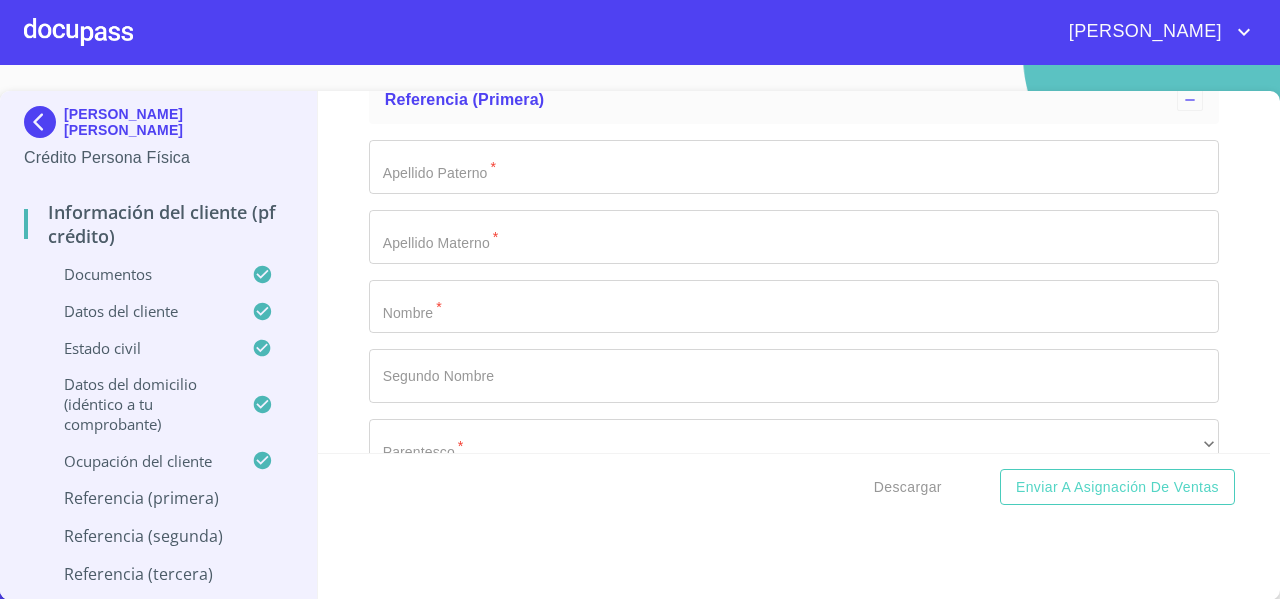 scroll, scrollTop: 10329, scrollLeft: 0, axis: vertical 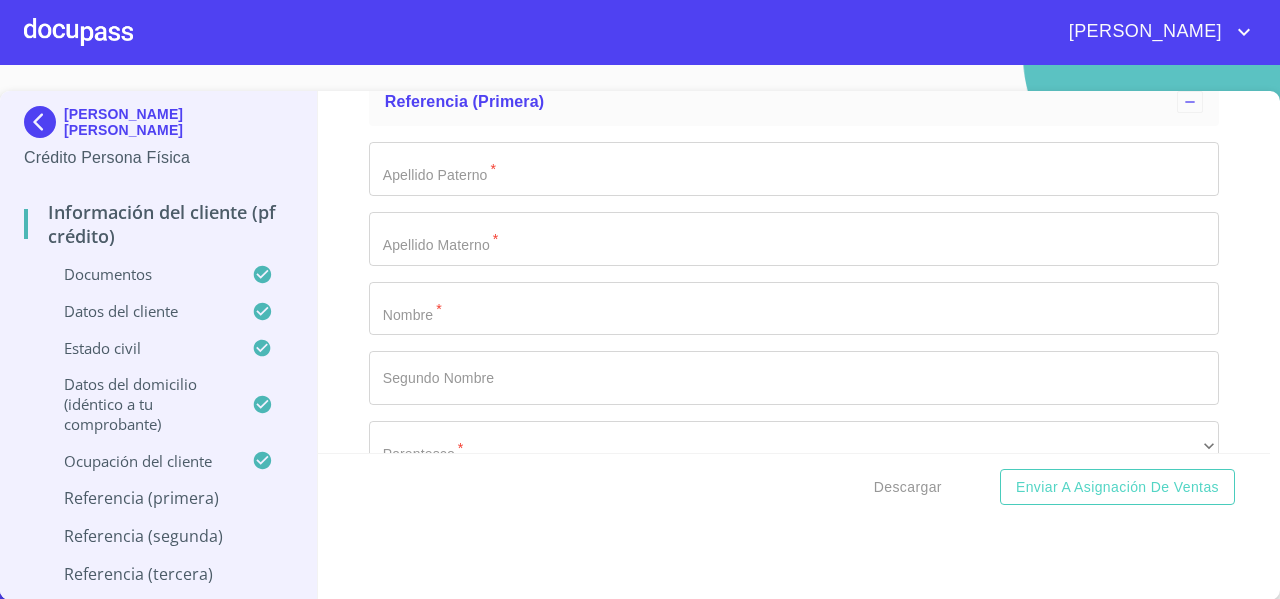 click on "Documento de identificación   *" at bounding box center (771, -3912) 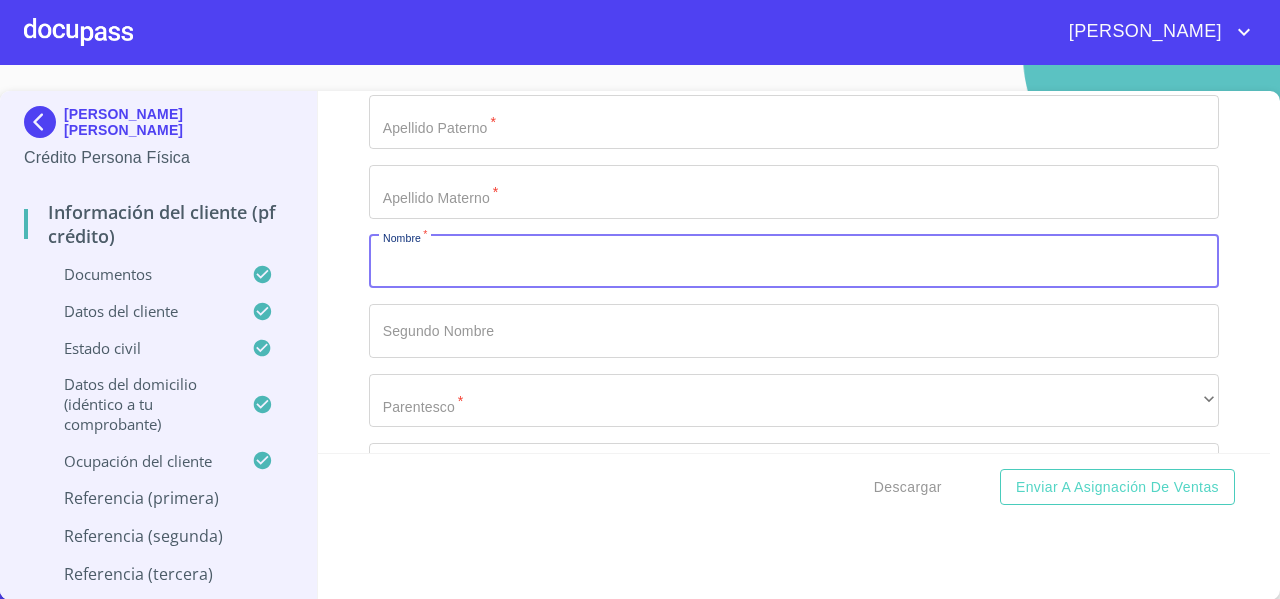 scroll, scrollTop: 10377, scrollLeft: 0, axis: vertical 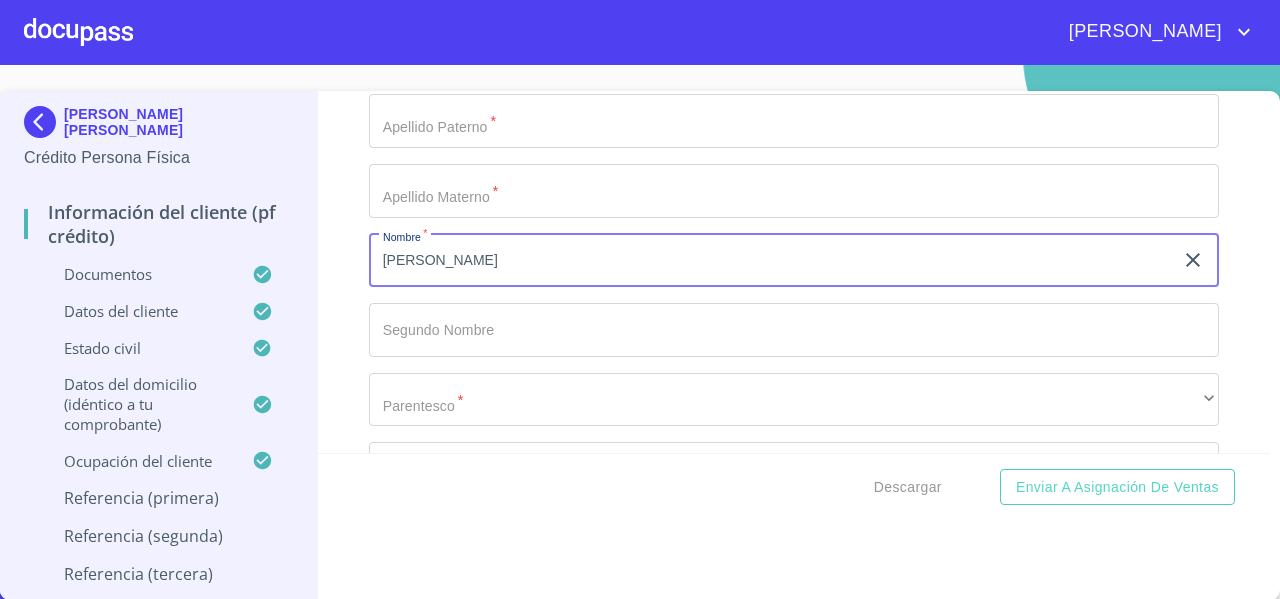 type on "[PERSON_NAME]" 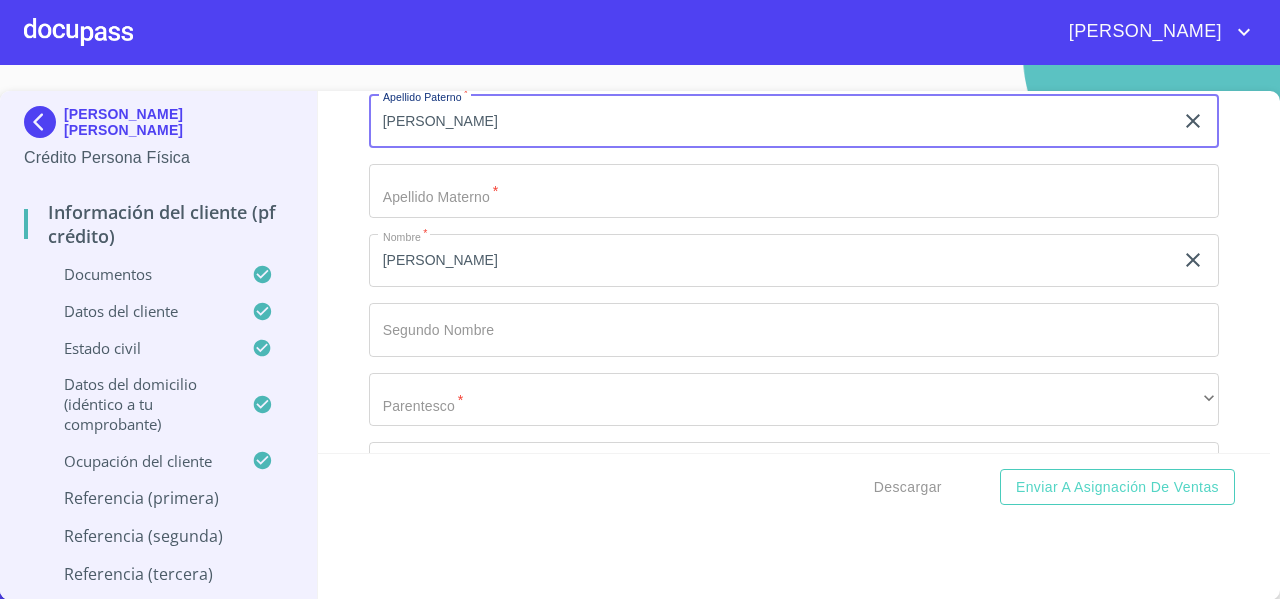 type on "[PERSON_NAME]" 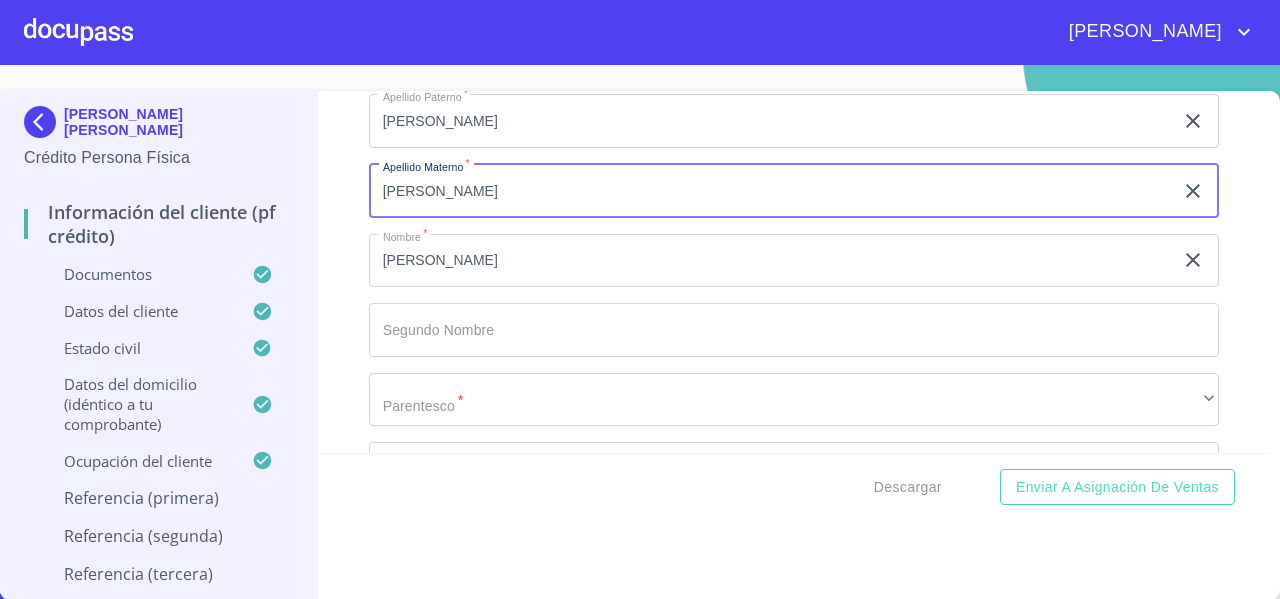 type on "[PERSON_NAME]" 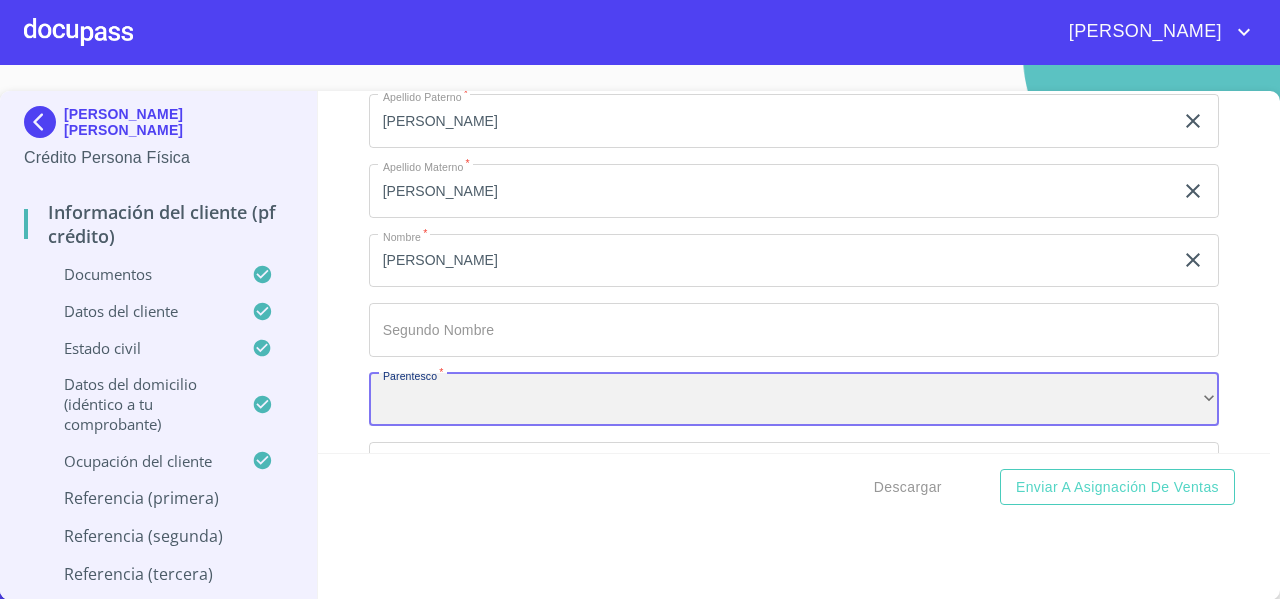 click on "​" at bounding box center (794, 400) 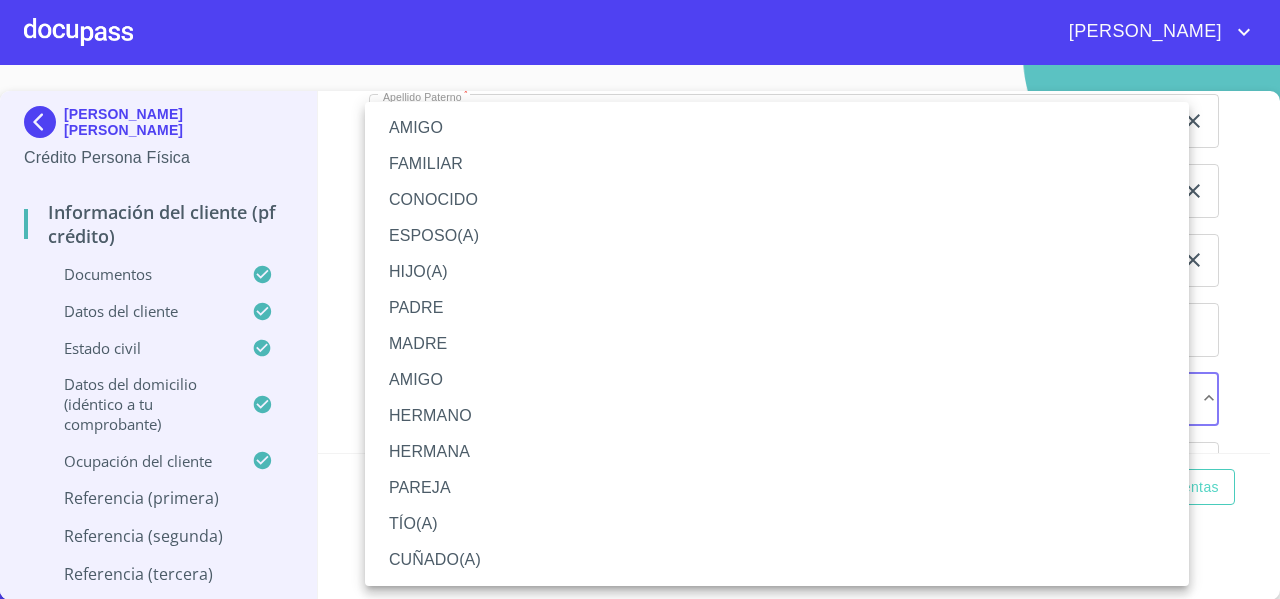 click on "AMIGO" at bounding box center (777, 380) 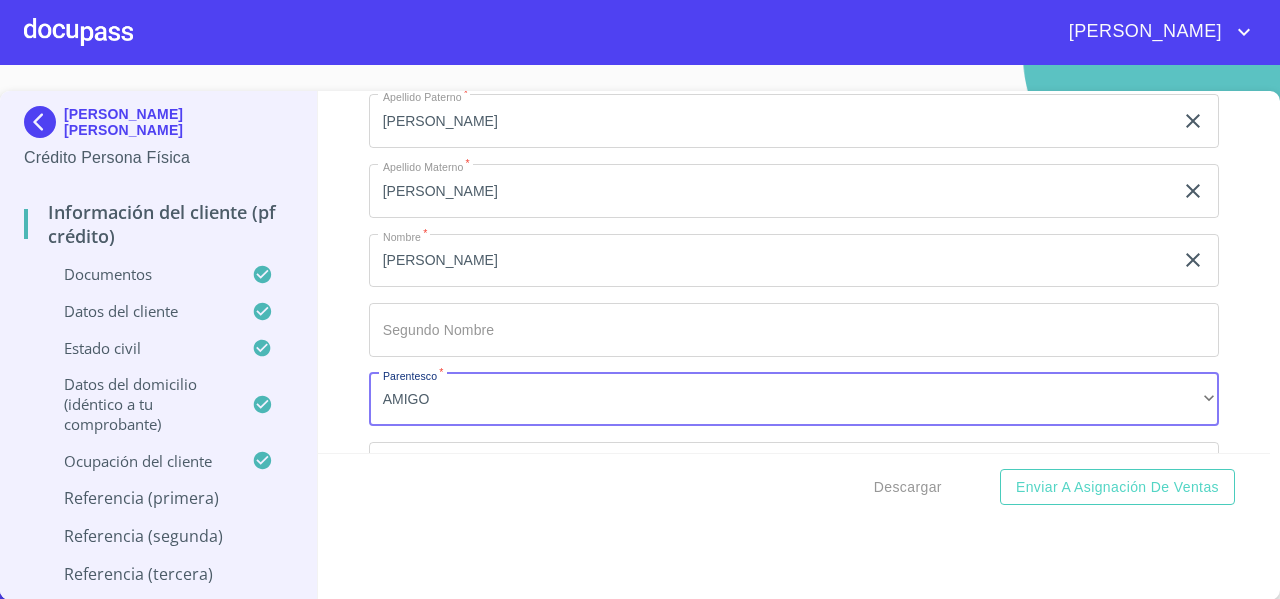 click on "Información del cliente (PF crédito)   Documentos Documento de identificación   * INE ​ Identificación Oficial * Identificación Oficial Identificación Oficial Comprobante de Domicilio * Comprobante de Domicilio Comprobante de [PERSON_NAME] de ingresos   * Independiente/Dueño de negocio/Persona Moral ​ Comprobante de Ingresos mes 1 * Comprobante de Ingresos mes 1 Comprobante de Ingresos mes 1 Comprobante de Ingresos mes 2 * Comprobante de Ingresos mes 2 Comprobante de Ingresos mes 2 Comprobante de Ingresos mes 3 * Comprobante de Ingresos mes 3 Comprobante de Ingresos mes 3 CURP * CURP [PERSON_NAME] de situación fiscal [PERSON_NAME] de situación fiscal [PERSON_NAME] de situación fiscal Datos del cliente Apellido [PERSON_NAME]   * [PERSON_NAME] ​ Apellido Materno   * VALENCIA ​ Primer nombre   * [PERSON_NAME] ​ [PERSON_NAME] Nombre [PERSON_NAME] ​ Fecha de nacimiento * 21 de ago. de [DEMOGRAPHIC_DATA] ​ Nacionalidad   * Mexicana ​ País de nacimiento   * [GEOGRAPHIC_DATA] ​ Estado de nacimiento   * Veracruz ​ CURP   * ​ *" at bounding box center (794, 272) 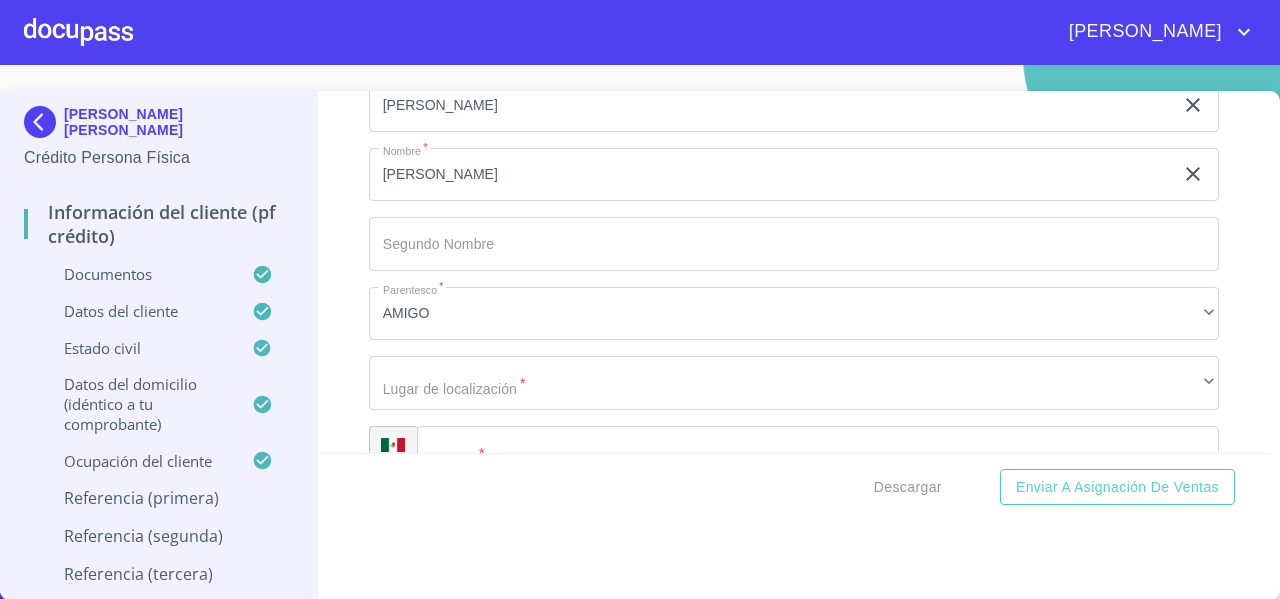 scroll, scrollTop: 10618, scrollLeft: 0, axis: vertical 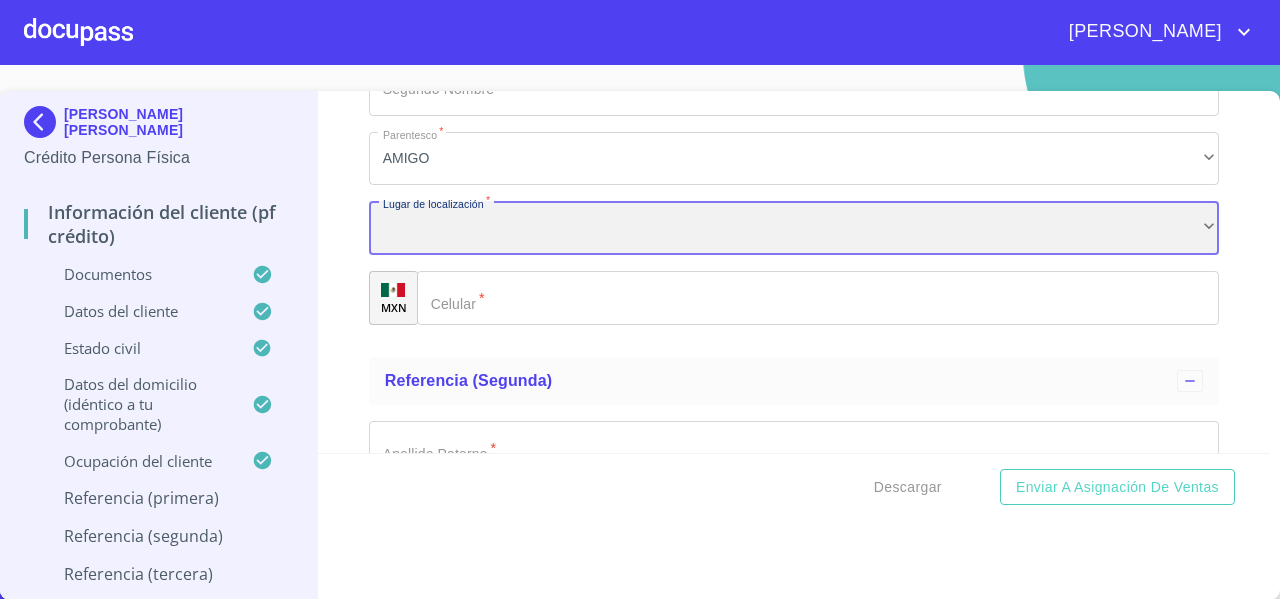 click on "​" at bounding box center [794, 228] 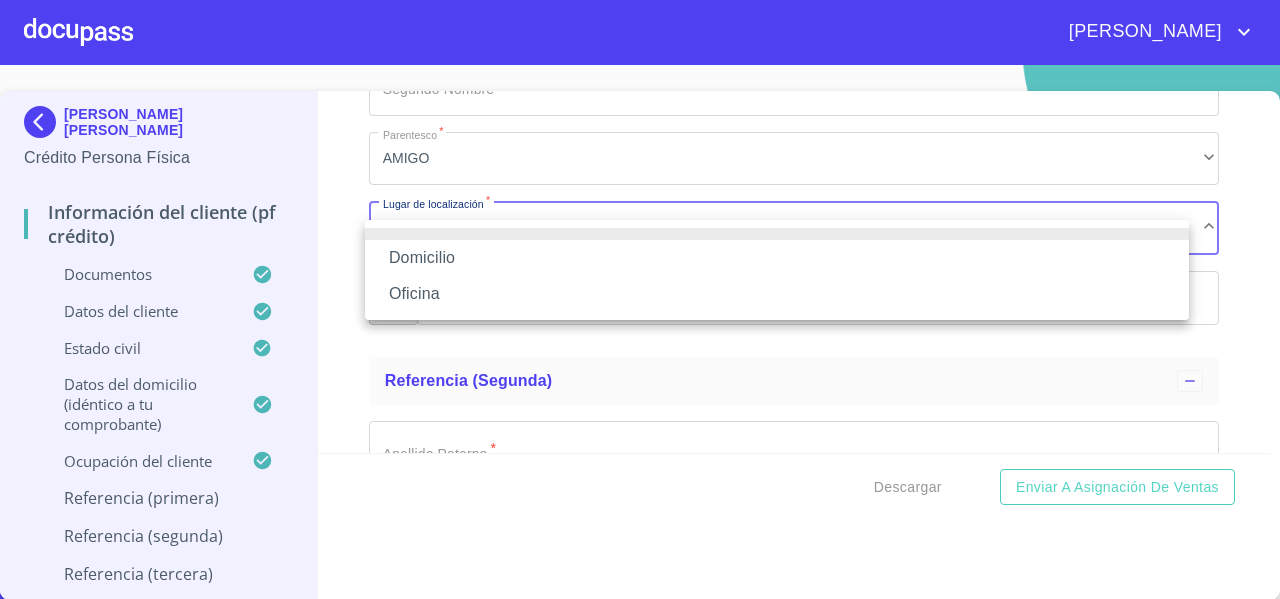 click on "Oficina" at bounding box center [777, 294] 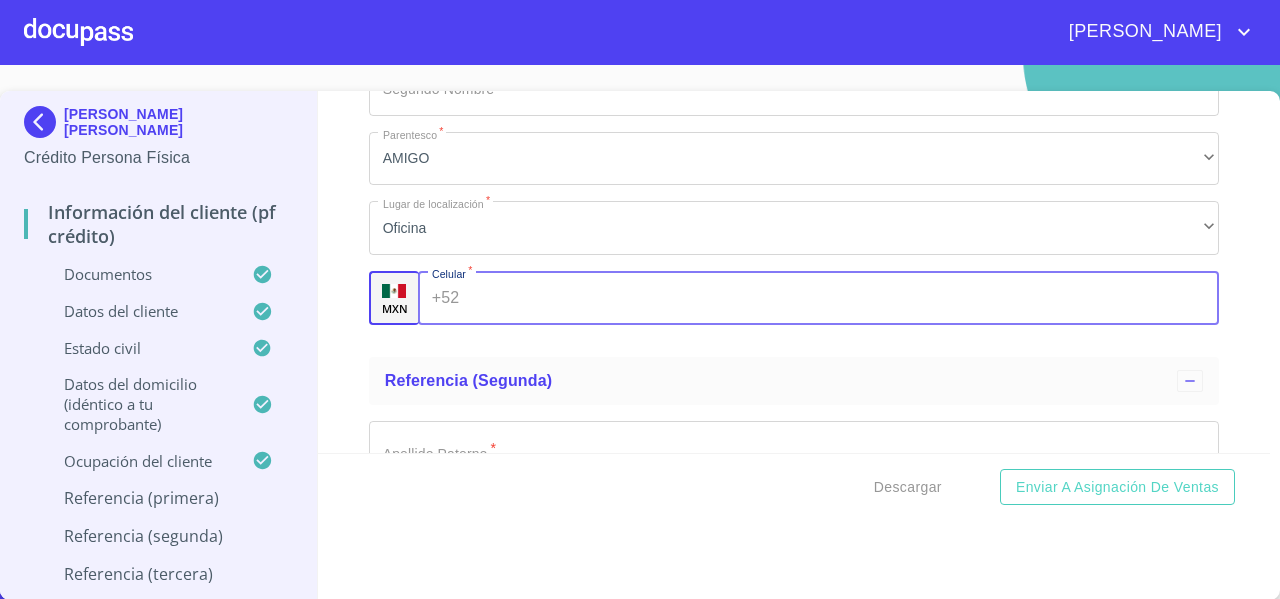click on "Documento de identificación   *" at bounding box center (843, 298) 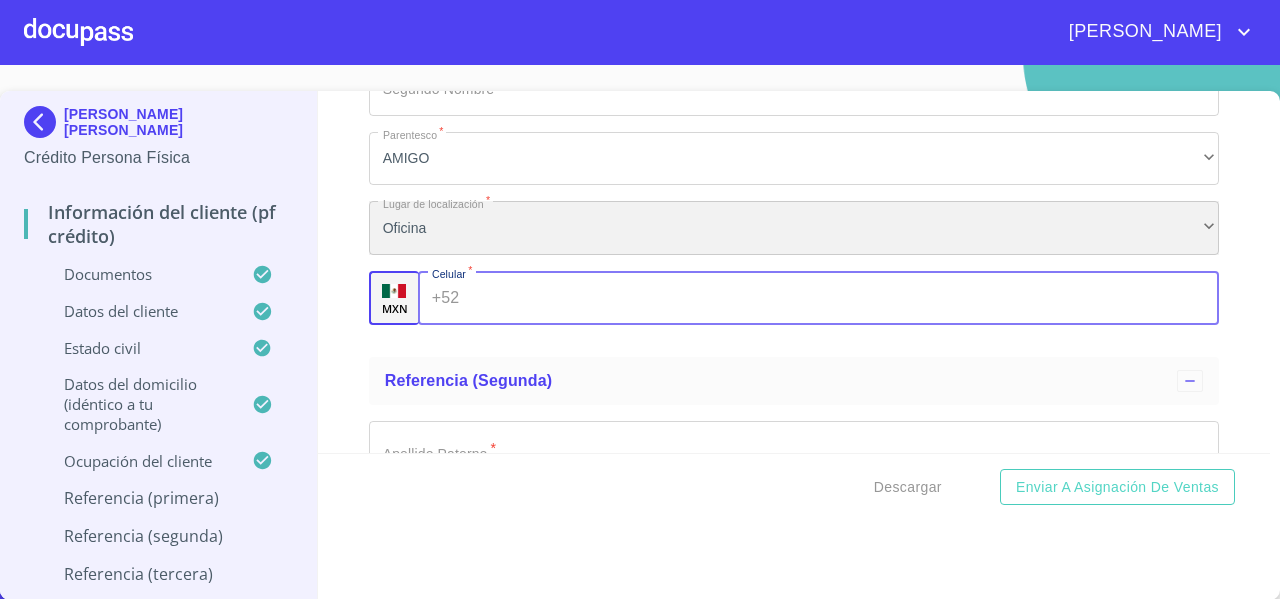 click on "Oficina" at bounding box center (794, 228) 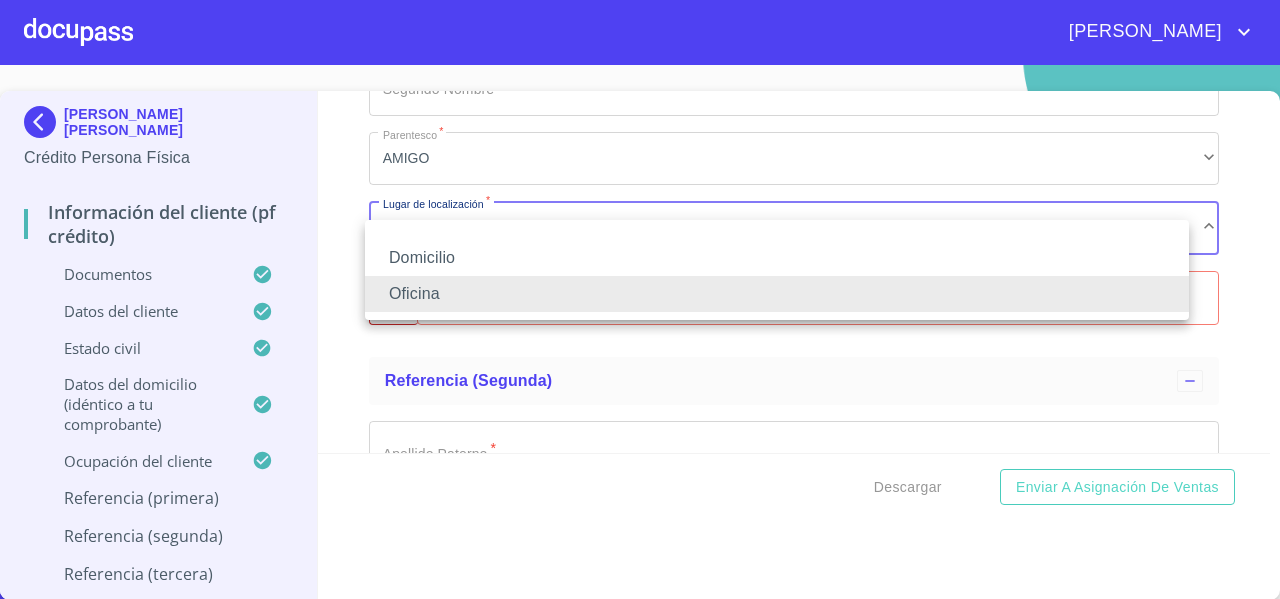 drag, startPoint x: 434, startPoint y: 279, endPoint x: 418, endPoint y: 248, distance: 34.88553 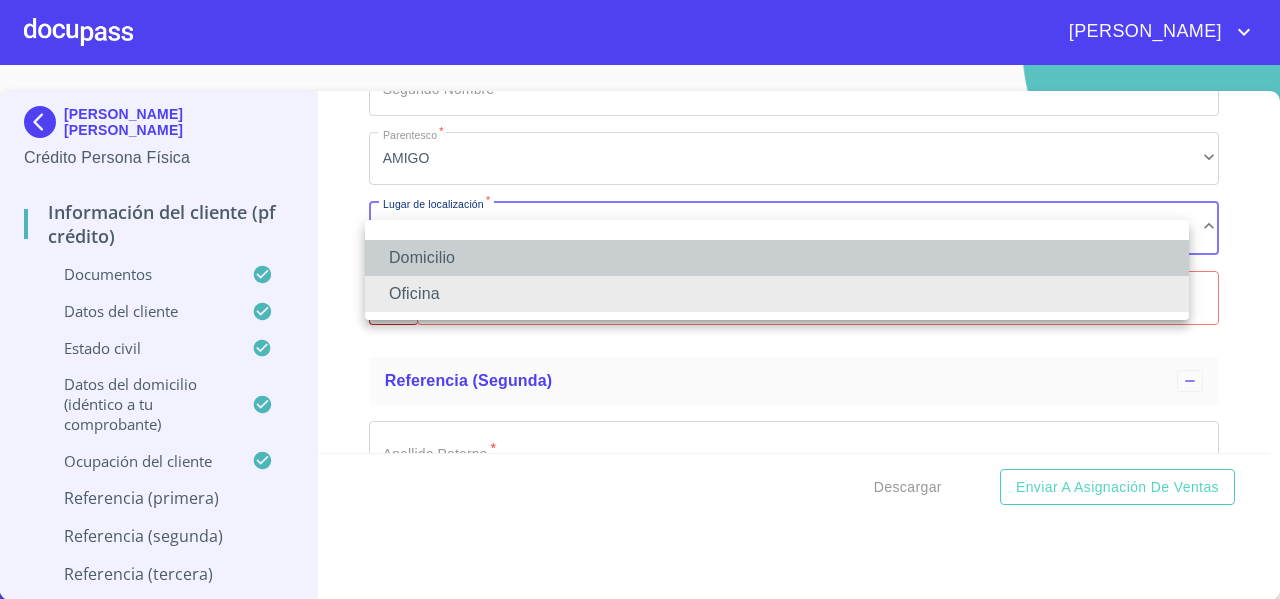 click on "Domicilio" at bounding box center [777, 258] 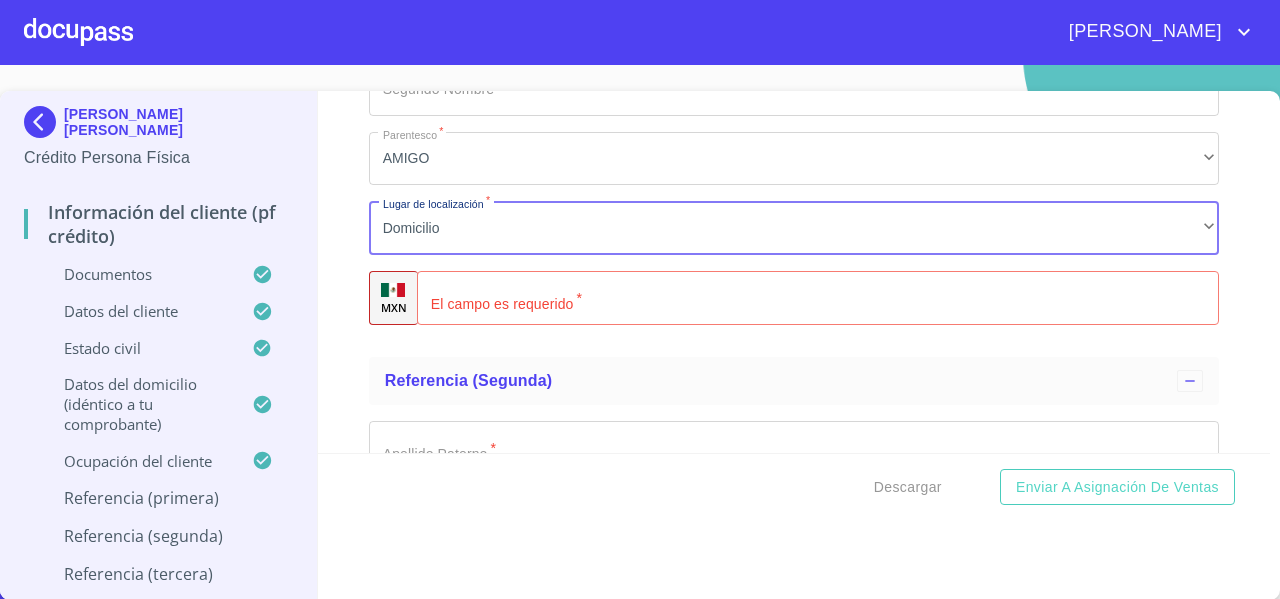 click on "Documento de identificación   *" 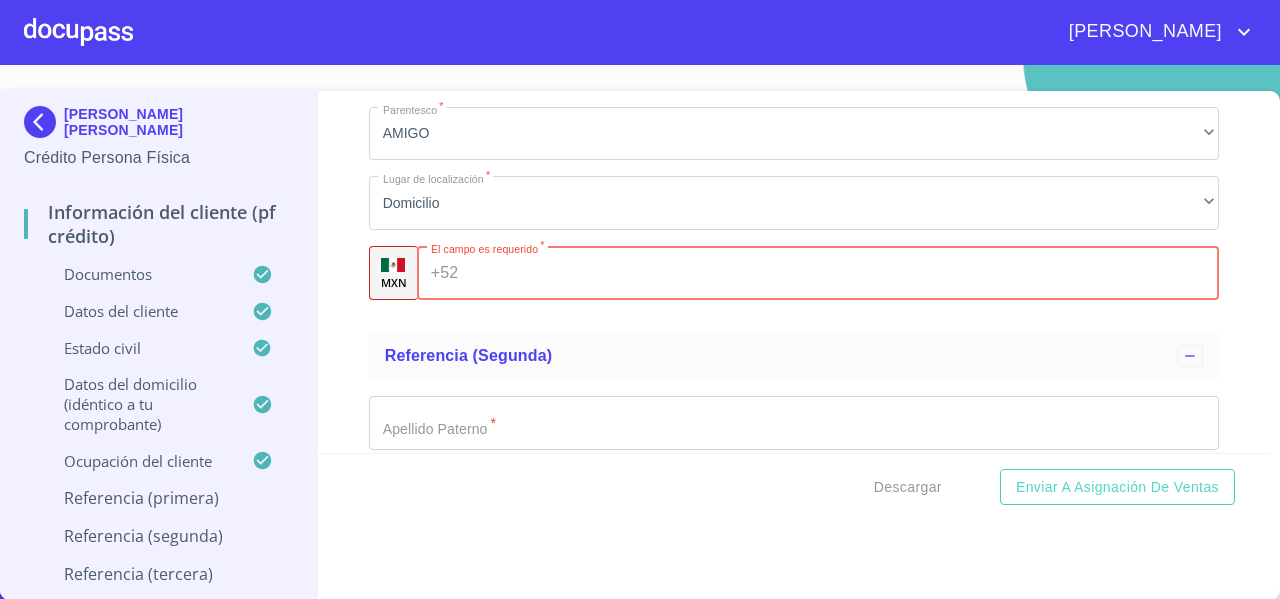 scroll, scrollTop: 10644, scrollLeft: 0, axis: vertical 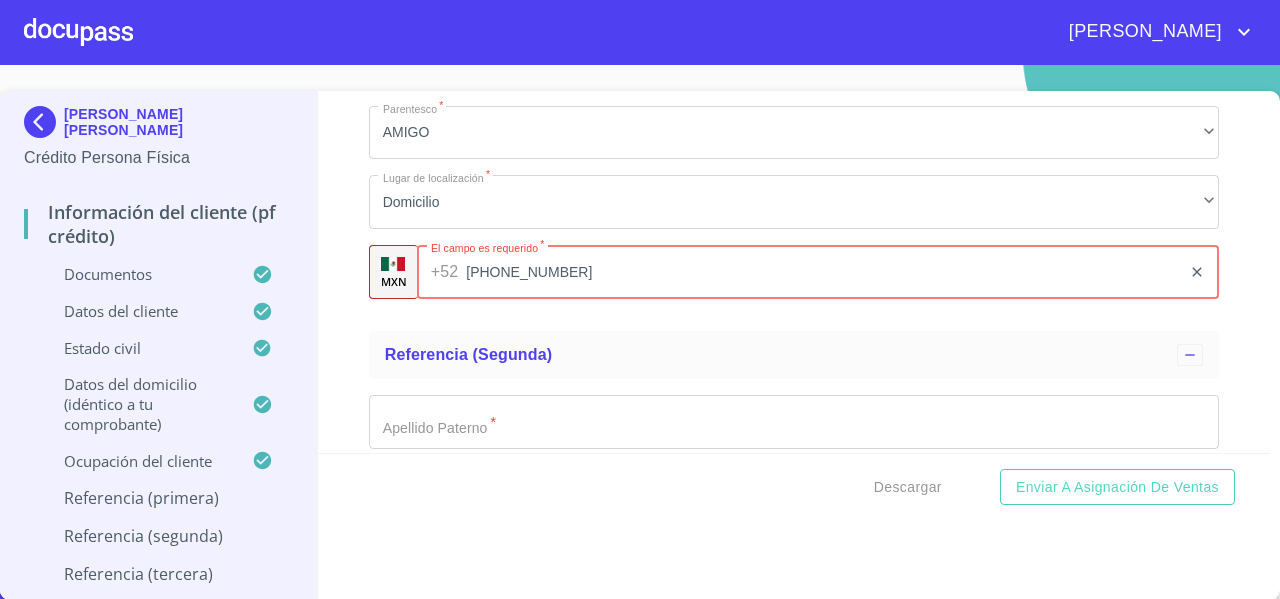 type on "[PHONE_NUMBER]" 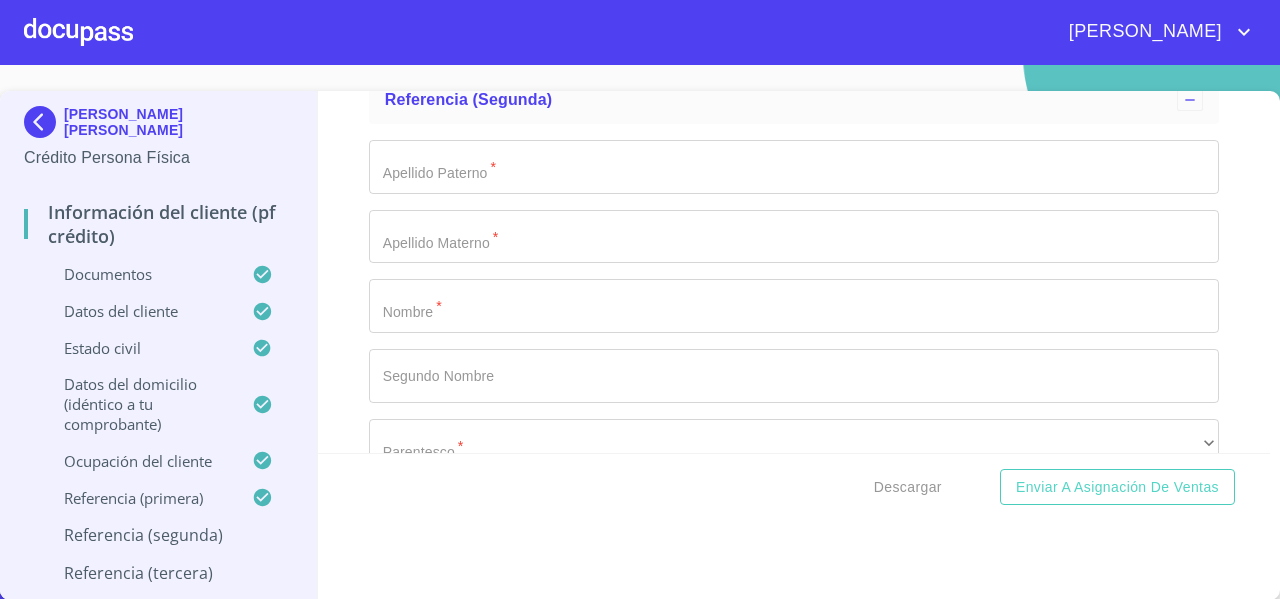 scroll, scrollTop: 10907, scrollLeft: 0, axis: vertical 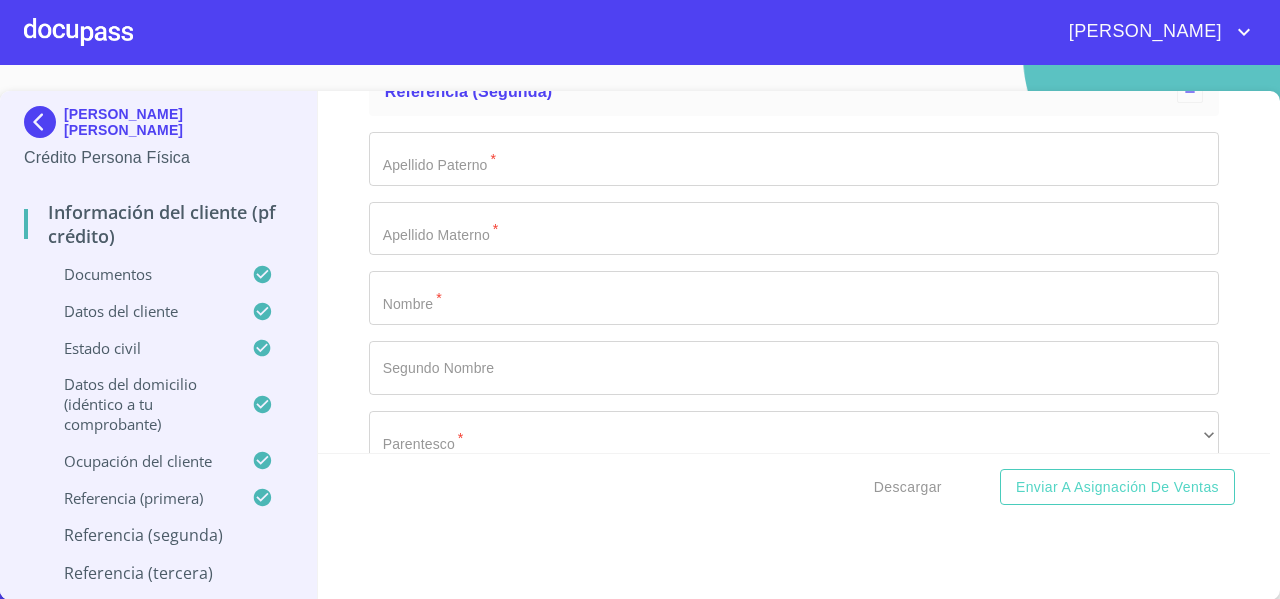 click on "Documento de identificación   *" at bounding box center (771, -4490) 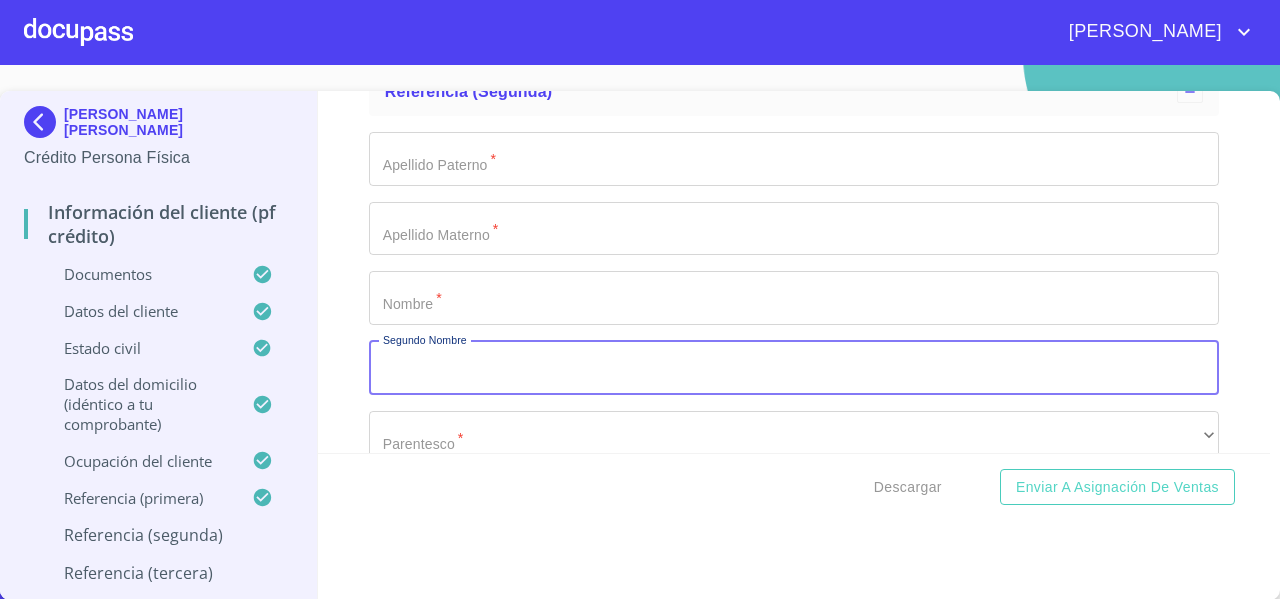 click on "Documento de identificación   *" at bounding box center [771, -4490] 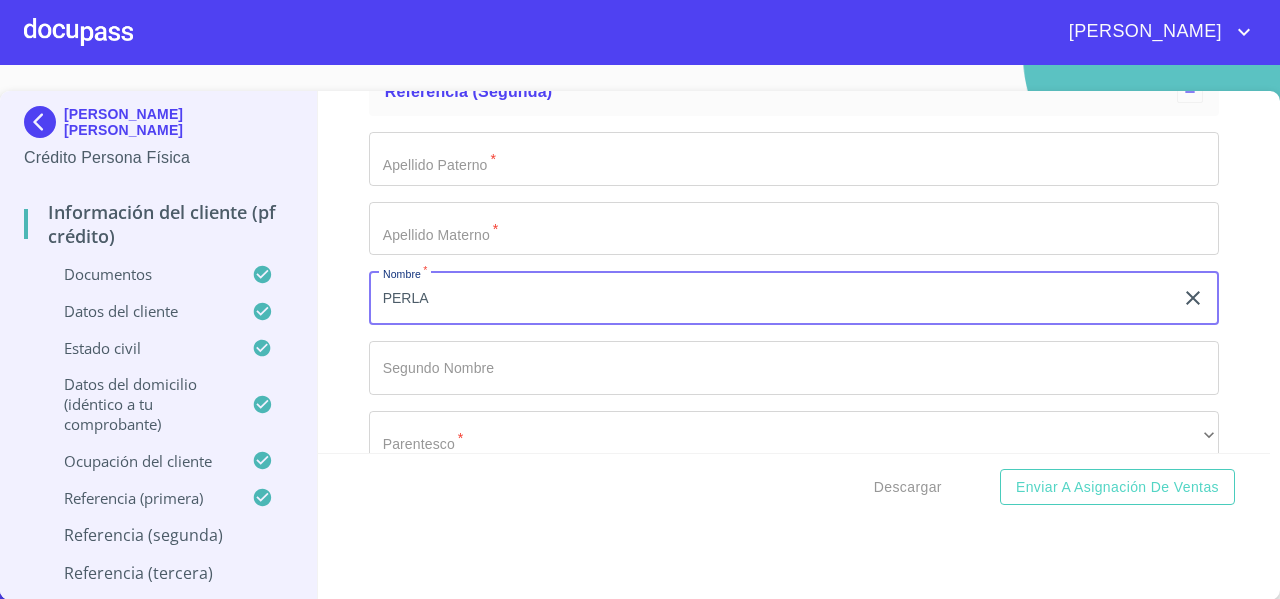 type on "PERLA" 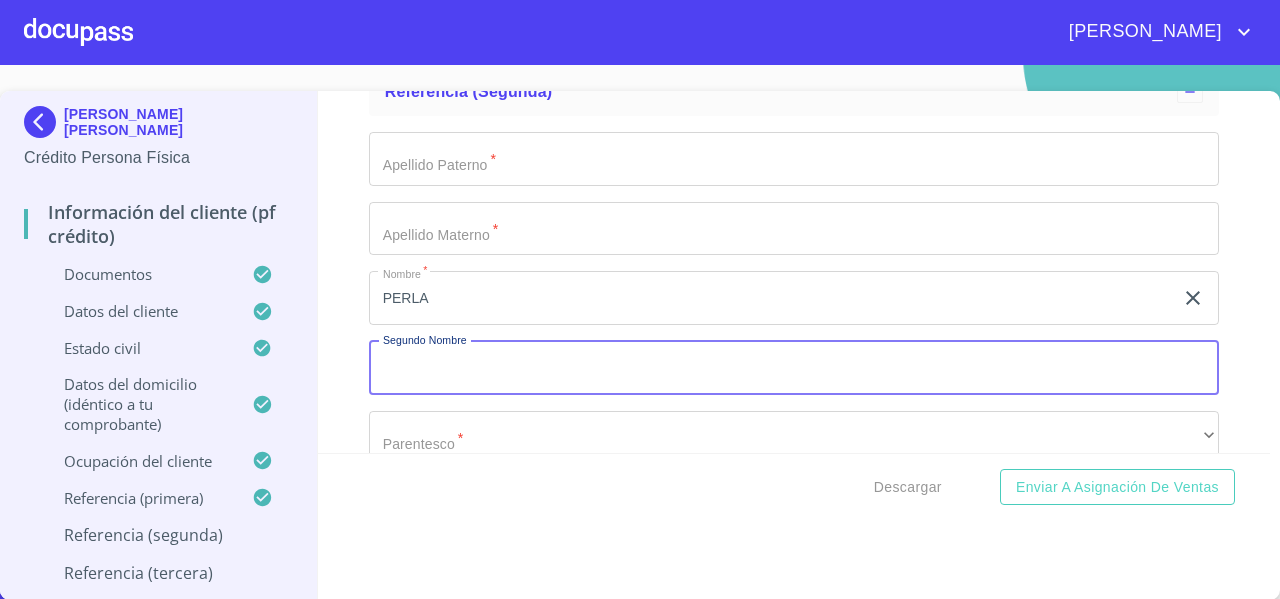 click on "Documento de identificación   *" at bounding box center [794, 368] 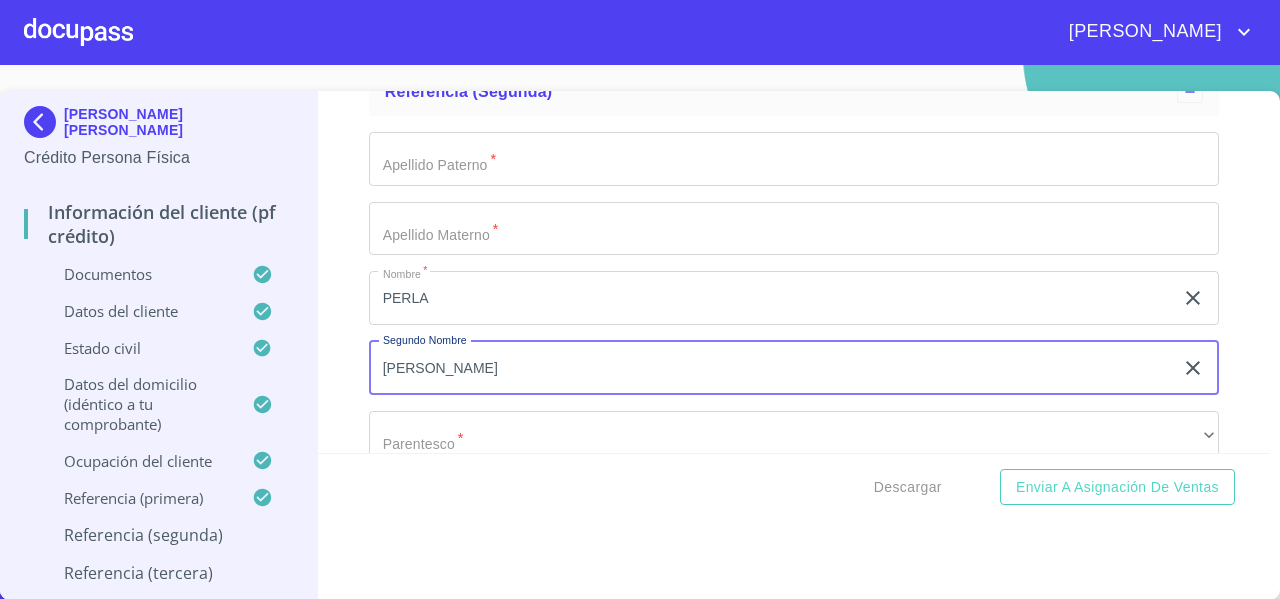 type on "[PERSON_NAME]" 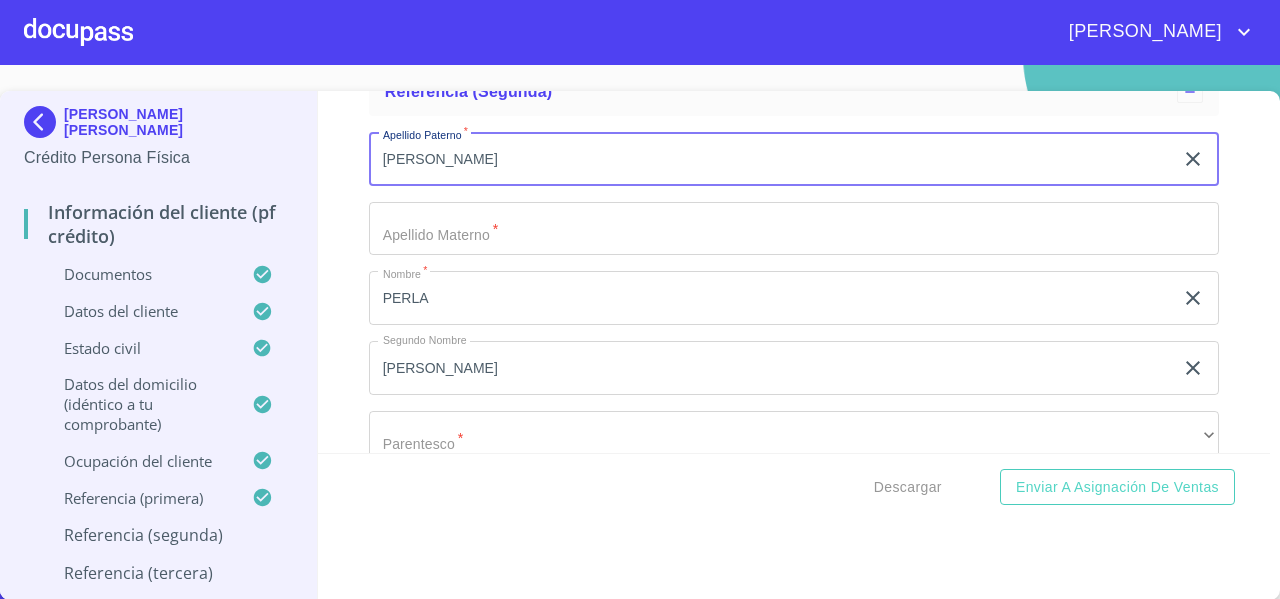 type on "[PERSON_NAME]" 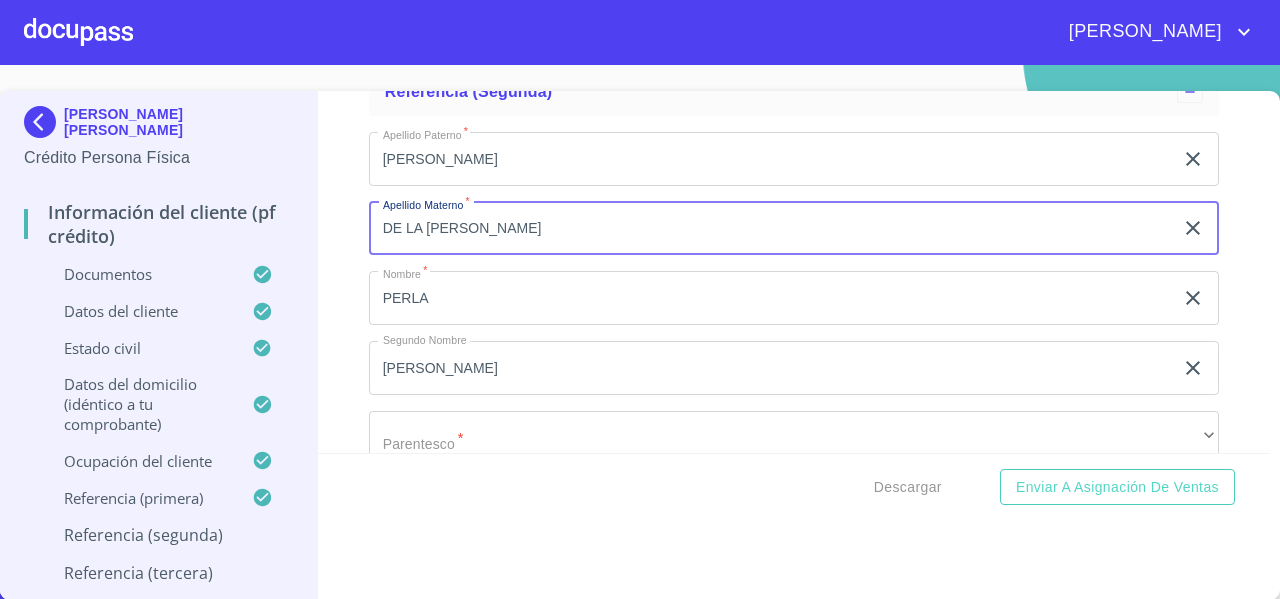 type on "DE LA [PERSON_NAME]" 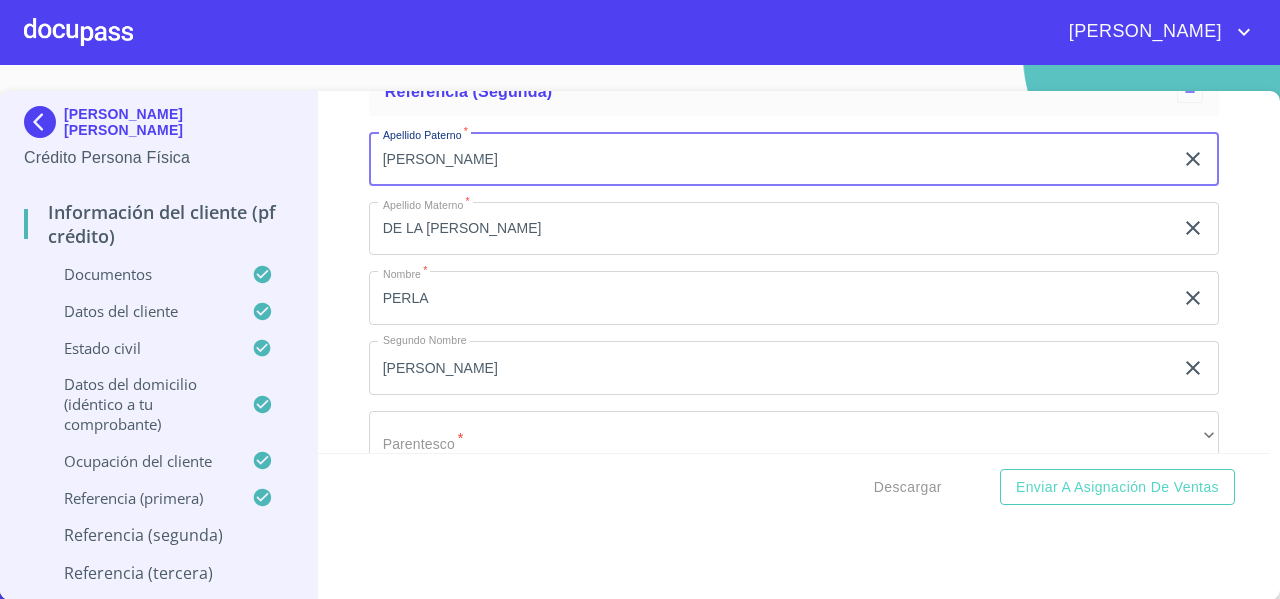 drag, startPoint x: 472, startPoint y: 194, endPoint x: 318, endPoint y: 293, distance: 183.07649 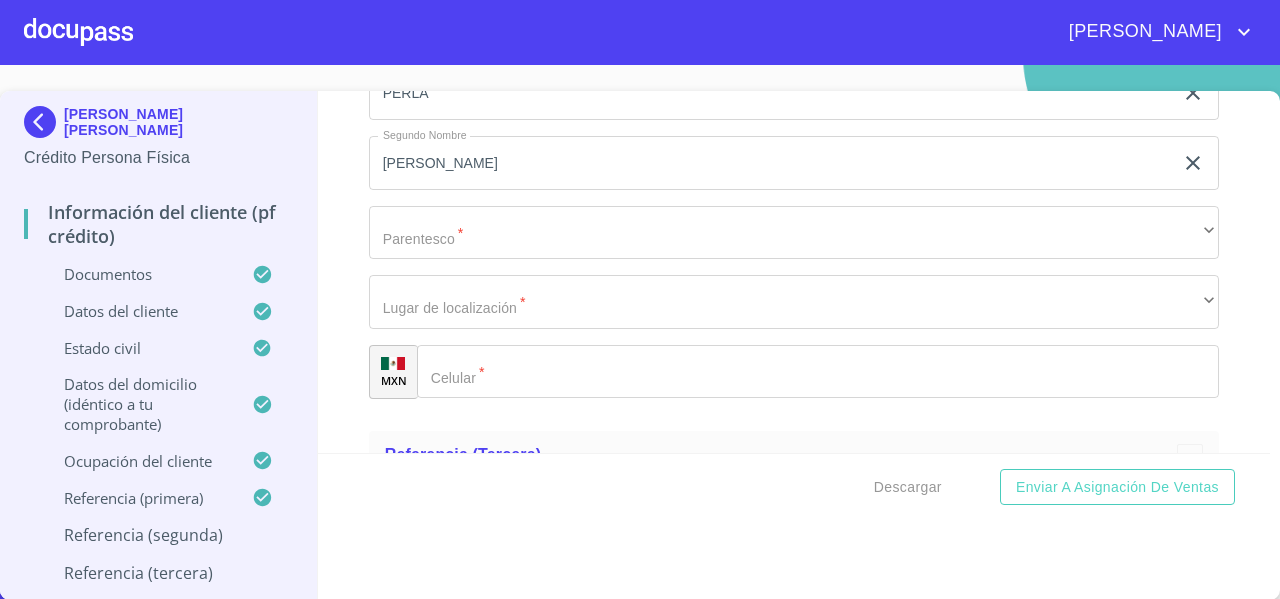 scroll, scrollTop: 11117, scrollLeft: 0, axis: vertical 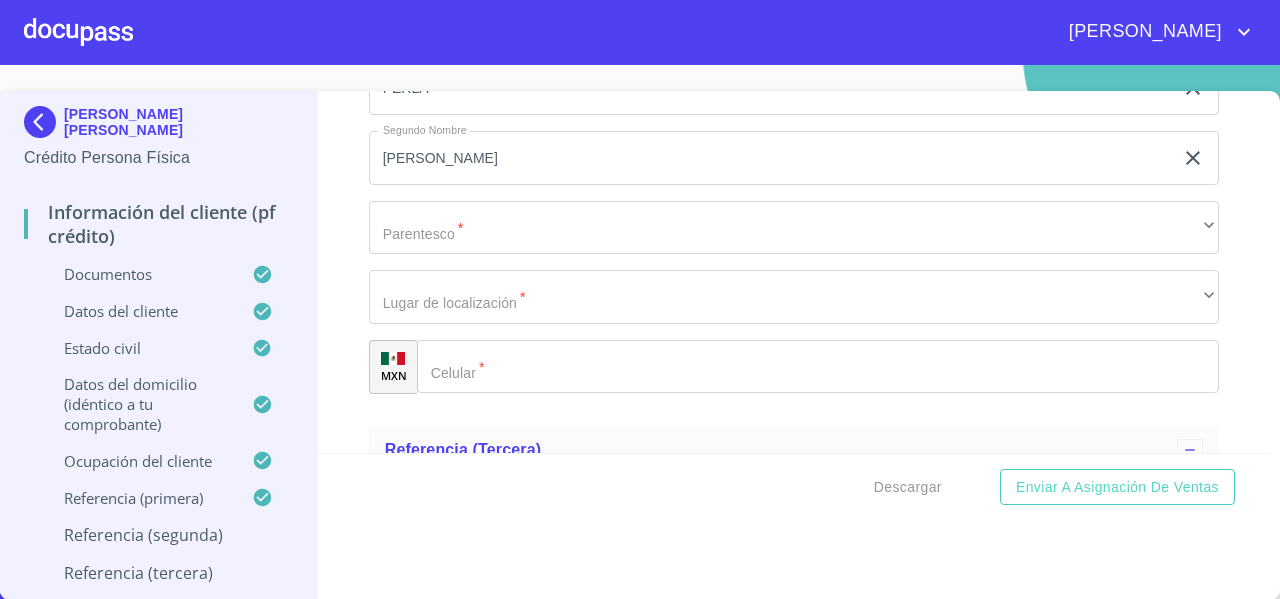 click on "[PERSON_NAME]" at bounding box center (771, -4700) 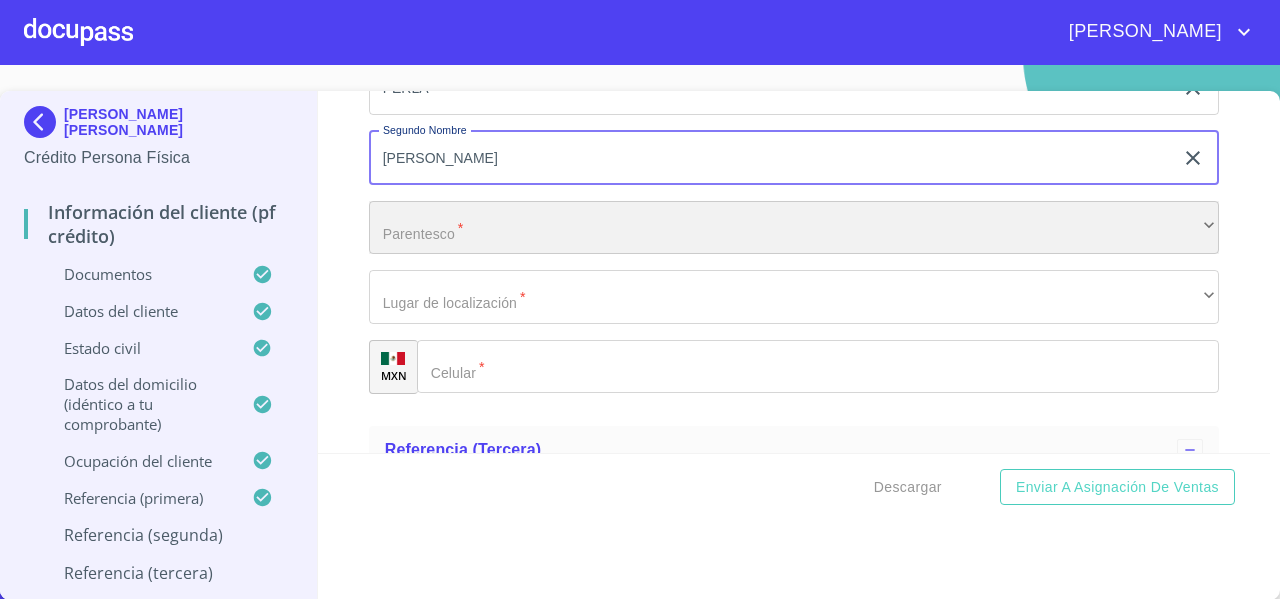 click on "​" at bounding box center [794, 228] 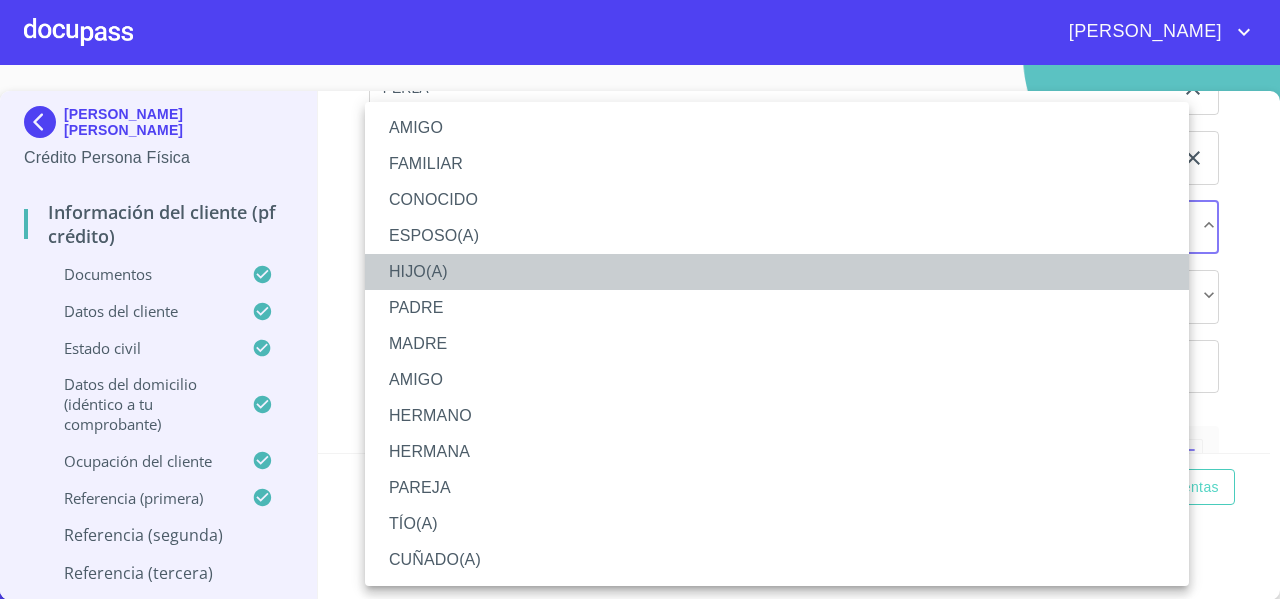 click on "HIJO(A)" at bounding box center [777, 272] 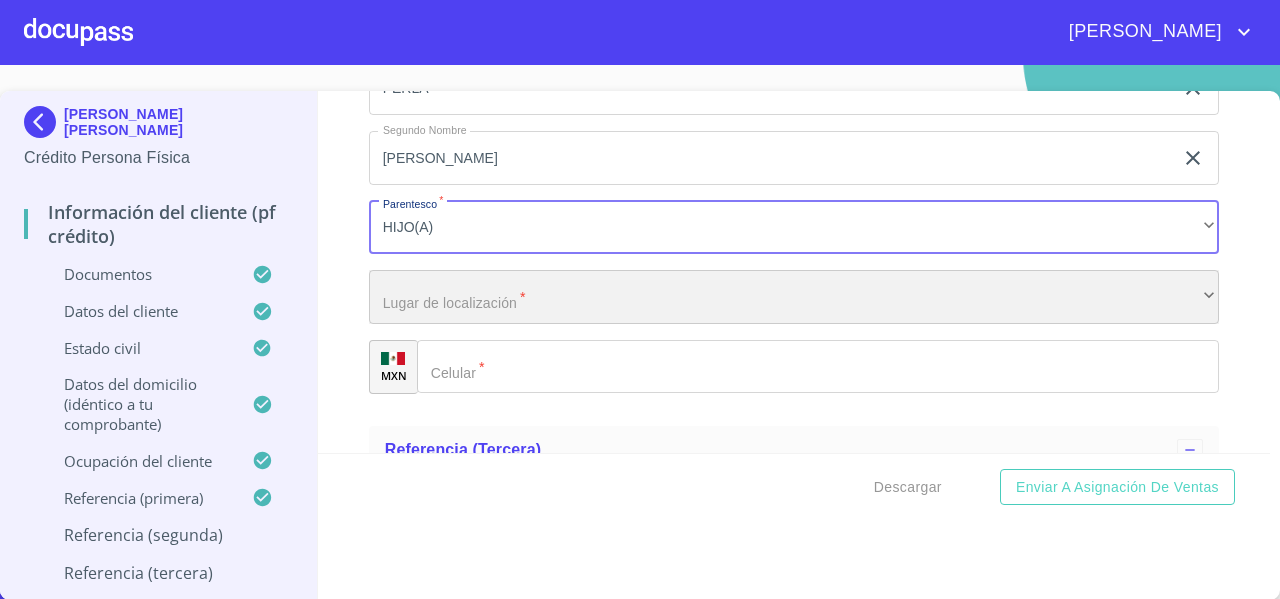 click on "​" at bounding box center (794, 297) 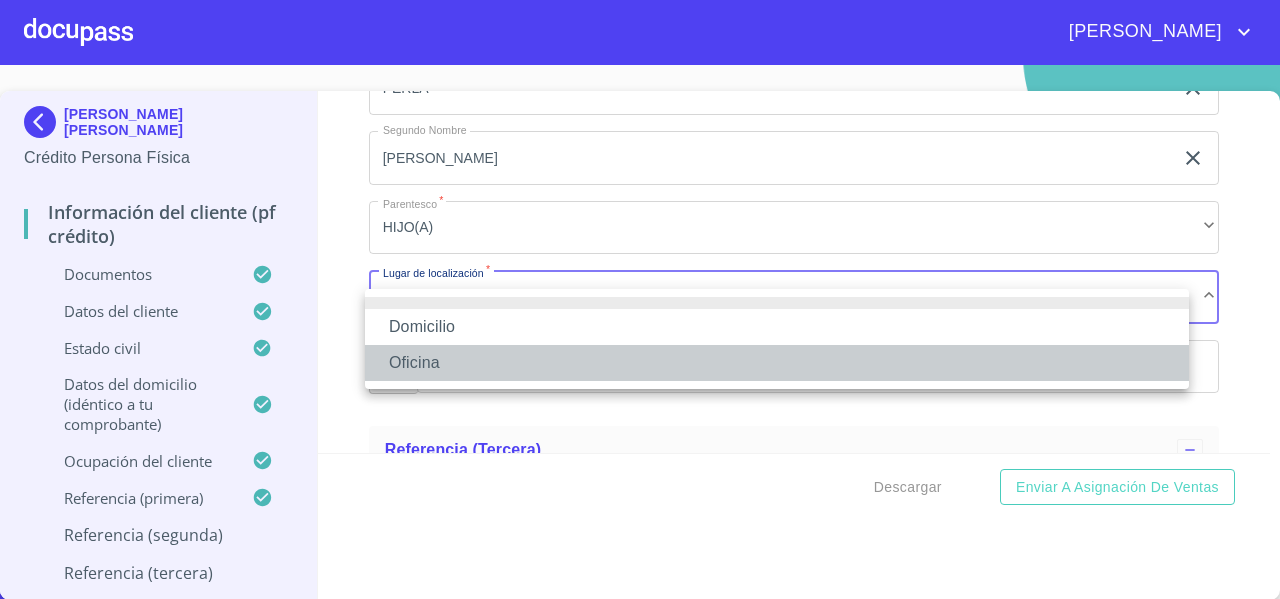 click on "Oficina" at bounding box center (777, 363) 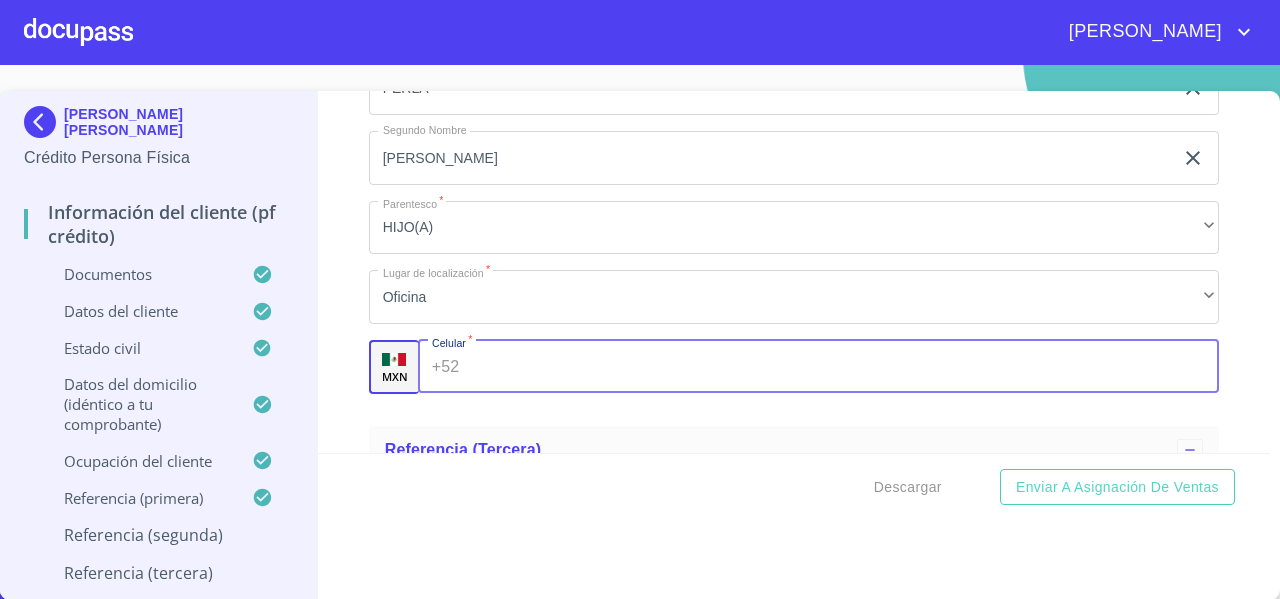 click on "Documento de identificación   *" at bounding box center [843, 367] 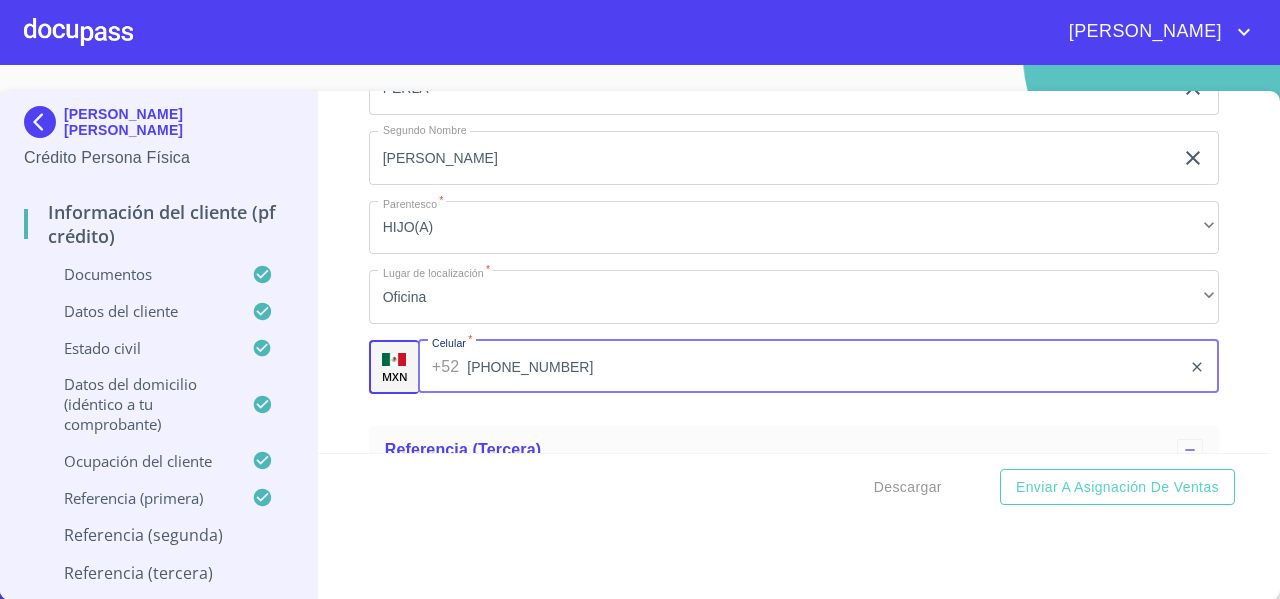 type on "[PHONE_NUMBER]" 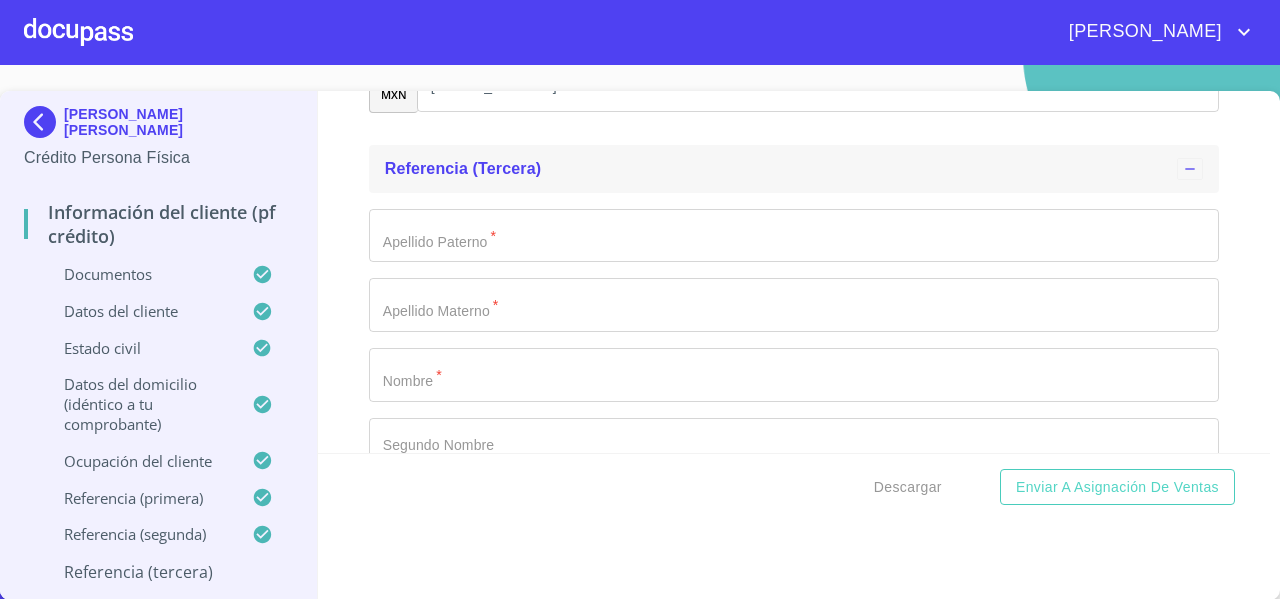 scroll, scrollTop: 11438, scrollLeft: 0, axis: vertical 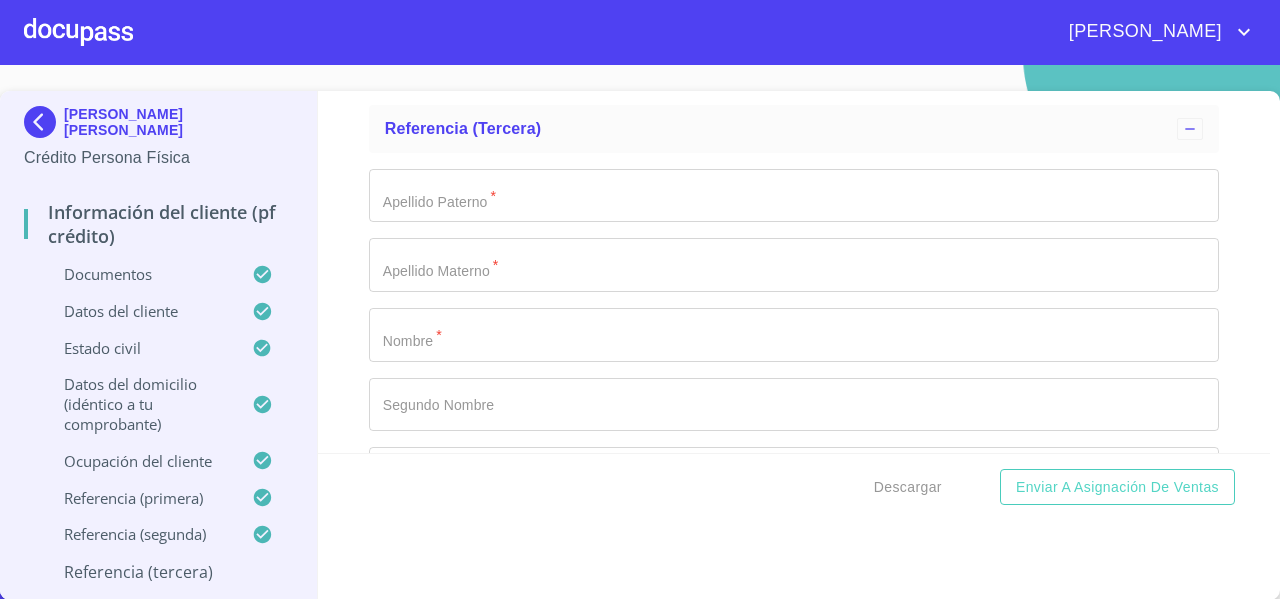 click on "Documento de identificación   *" at bounding box center (771, -5021) 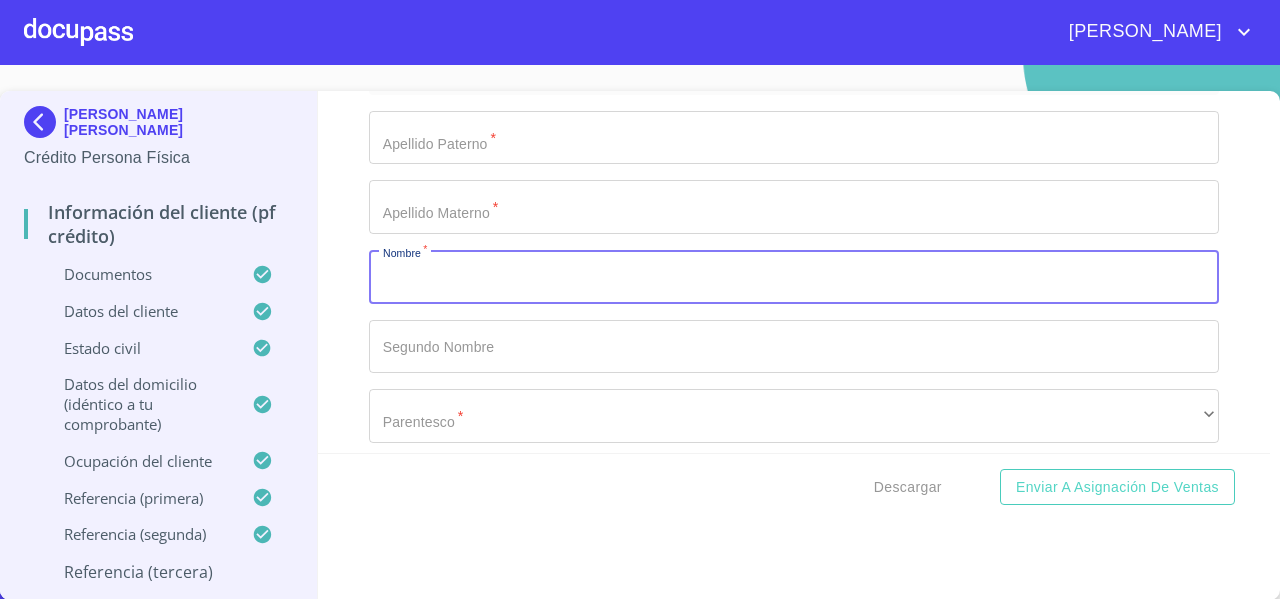 scroll, scrollTop: 11497, scrollLeft: 0, axis: vertical 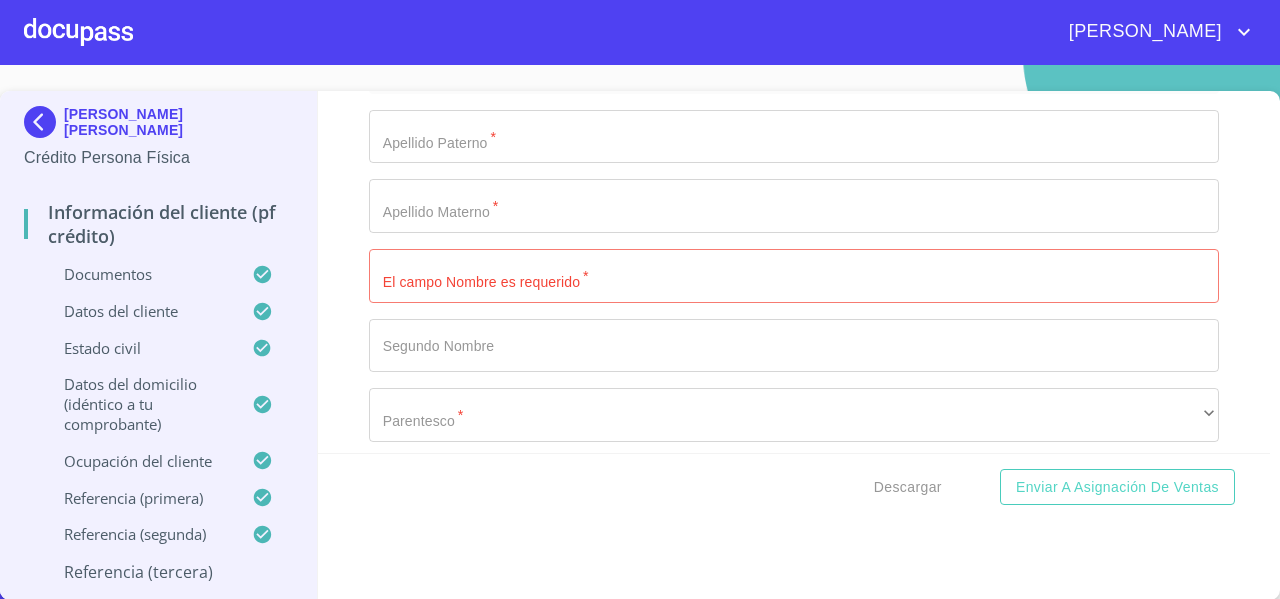 click on "Información del cliente (PF crédito)   Documentos Documento de identificación   * INE ​ Identificación Oficial * Identificación Oficial Identificación Oficial Comprobante de Domicilio * Comprobante de Domicilio Comprobante de [PERSON_NAME] de ingresos   * Independiente/Dueño de negocio/Persona Moral ​ Comprobante de Ingresos mes 1 * Comprobante de Ingresos mes 1 Comprobante de Ingresos mes 1 Comprobante de Ingresos mes 2 * Comprobante de Ingresos mes 2 Comprobante de Ingresos mes 2 Comprobante de Ingresos mes 3 * Comprobante de Ingresos mes 3 Comprobante de Ingresos mes 3 CURP * CURP [PERSON_NAME] de situación fiscal [PERSON_NAME] de situación fiscal [PERSON_NAME] de situación fiscal Datos del cliente Apellido [PERSON_NAME]   * [PERSON_NAME] ​ Apellido Materno   * VALENCIA ​ Primer nombre   * [PERSON_NAME] ​ [PERSON_NAME] Nombre [PERSON_NAME] ​ Fecha de nacimiento * 21 de ago. de [DEMOGRAPHIC_DATA] ​ Nacionalidad   * Mexicana ​ País de nacimiento   * [GEOGRAPHIC_DATA] ​ Estado de nacimiento   * Veracruz ​ CURP   * ​ *" at bounding box center (794, 272) 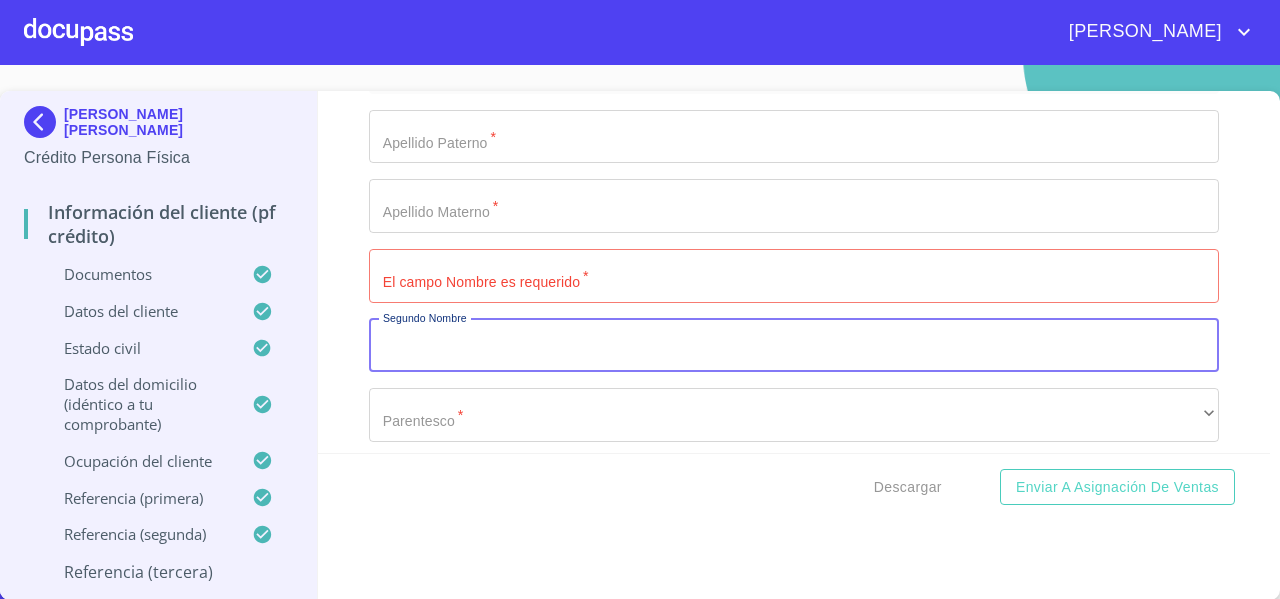 click on "Información del cliente (PF crédito)   Documentos Documento de identificación   * INE ​ Identificación Oficial * Identificación Oficial Identificación Oficial Comprobante de Domicilio * Comprobante de Domicilio Comprobante de [PERSON_NAME] de ingresos   * Independiente/Dueño de negocio/Persona Moral ​ Comprobante de Ingresos mes 1 * Comprobante de Ingresos mes 1 Comprobante de Ingresos mes 1 Comprobante de Ingresos mes 2 * Comprobante de Ingresos mes 2 Comprobante de Ingresos mes 2 Comprobante de Ingresos mes 3 * Comprobante de Ingresos mes 3 Comprobante de Ingresos mes 3 CURP * CURP [PERSON_NAME] de situación fiscal [PERSON_NAME] de situación fiscal [PERSON_NAME] de situación fiscal Datos del cliente Apellido [PERSON_NAME]   * [PERSON_NAME] ​ Apellido Materno   * VALENCIA ​ Primer nombre   * [PERSON_NAME] ​ [PERSON_NAME] Nombre [PERSON_NAME] ​ Fecha de nacimiento * 21 de ago. de [DEMOGRAPHIC_DATA] ​ Nacionalidad   * Mexicana ​ País de nacimiento   * [GEOGRAPHIC_DATA] ​ Estado de nacimiento   * Veracruz ​ CURP   * ​ *" at bounding box center [794, 272] 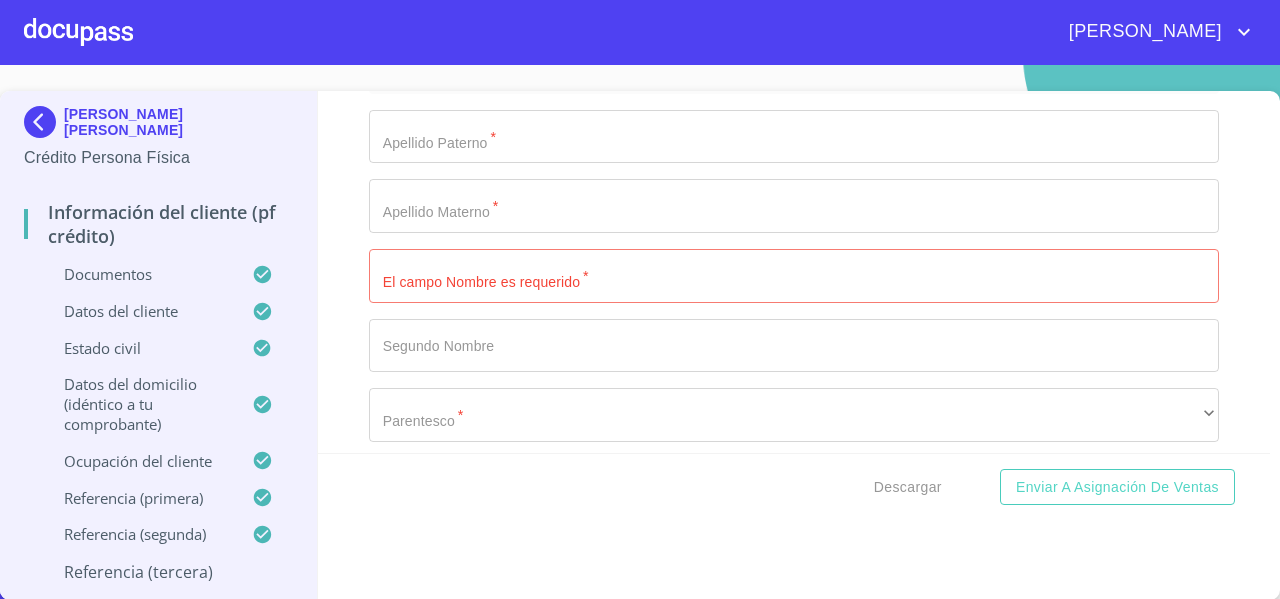 click on "Documento de identificación   *" at bounding box center [794, 276] 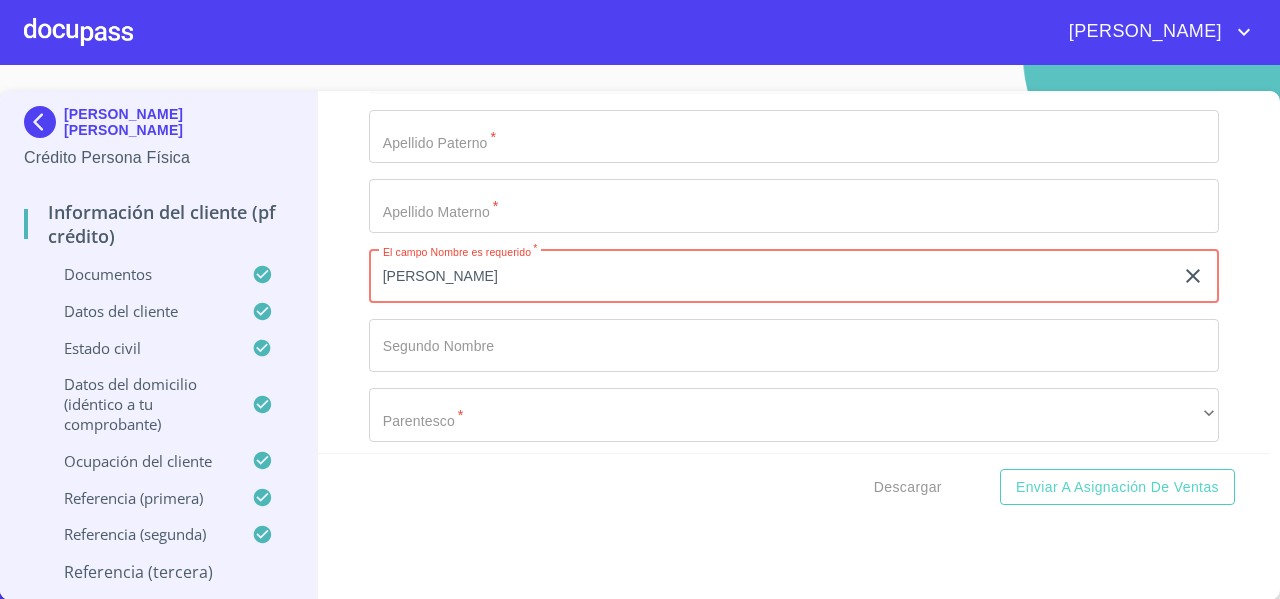 type on "[PERSON_NAME]" 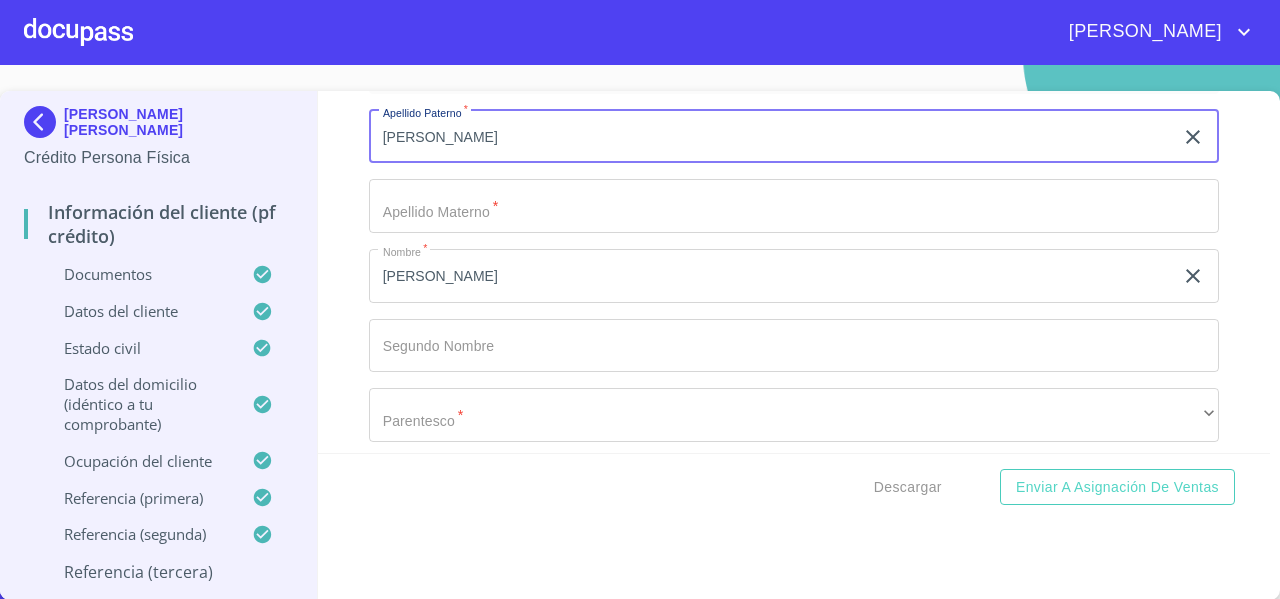 type on "[PERSON_NAME]" 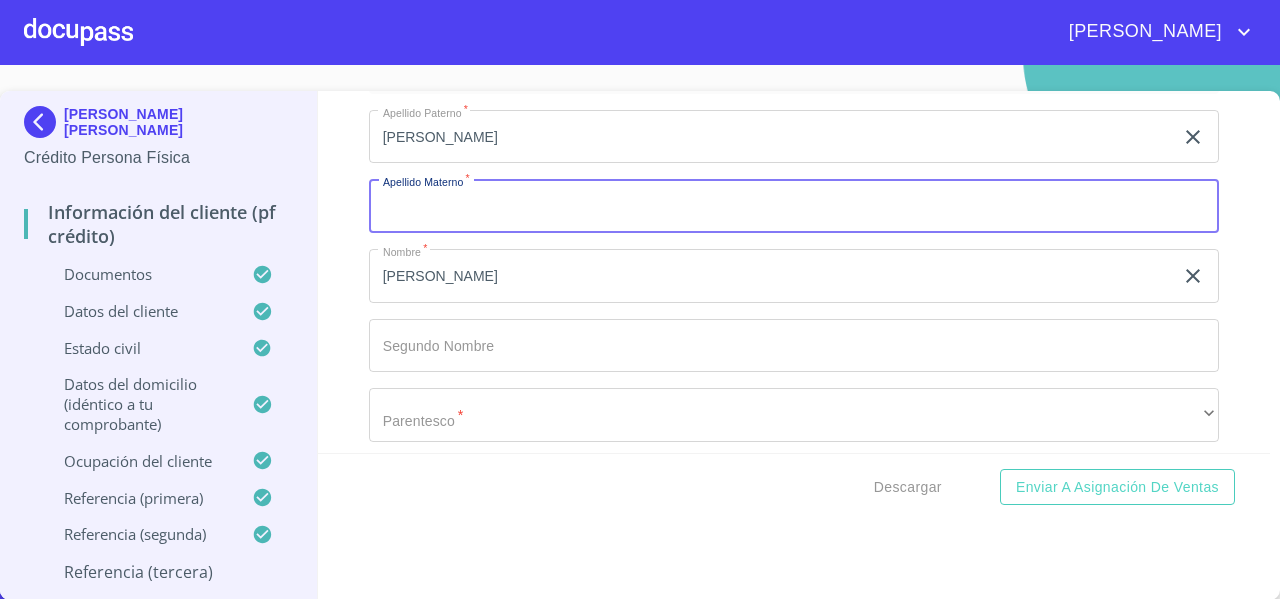 type on "'" 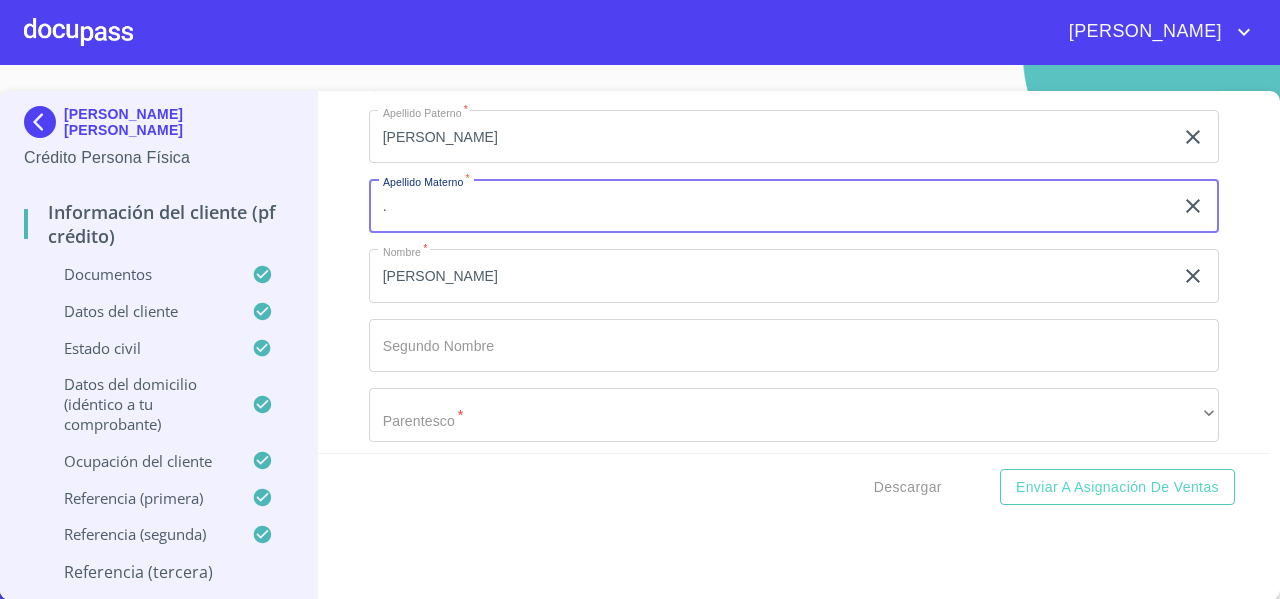 type on "." 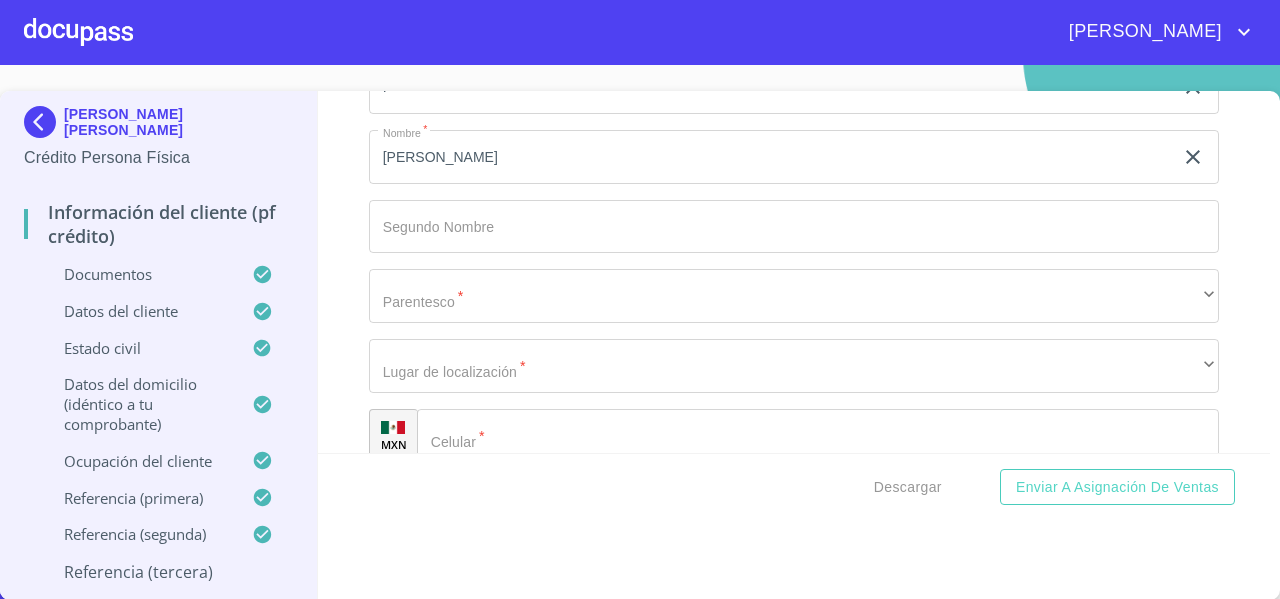scroll, scrollTop: 11688, scrollLeft: 0, axis: vertical 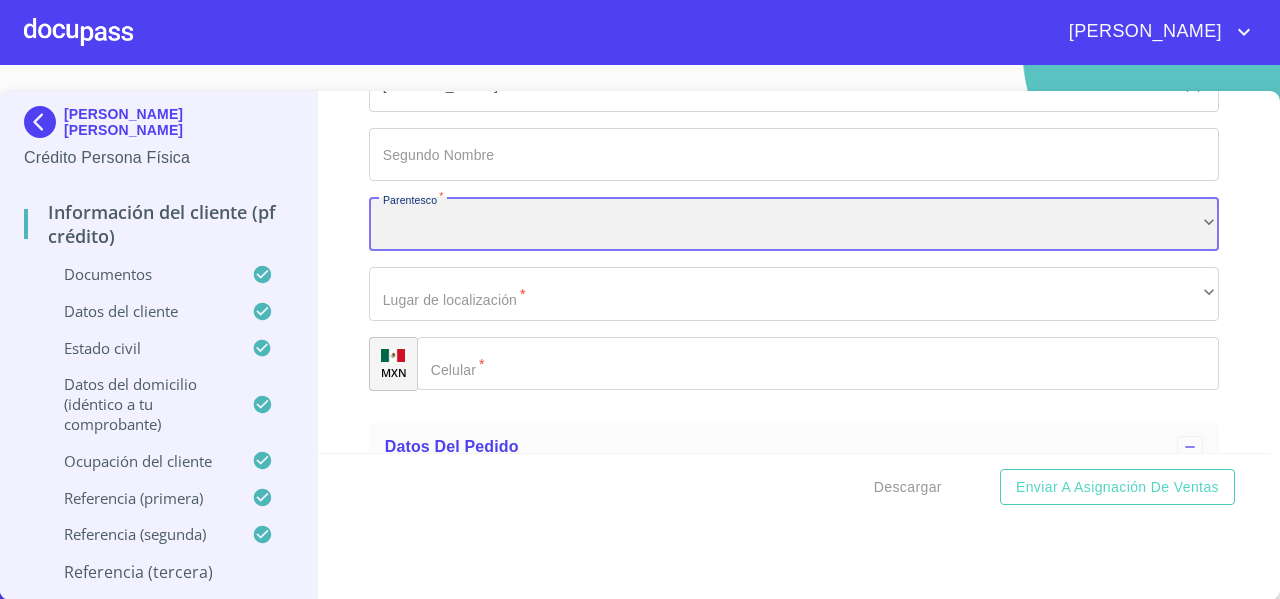 click on "​" at bounding box center (794, 224) 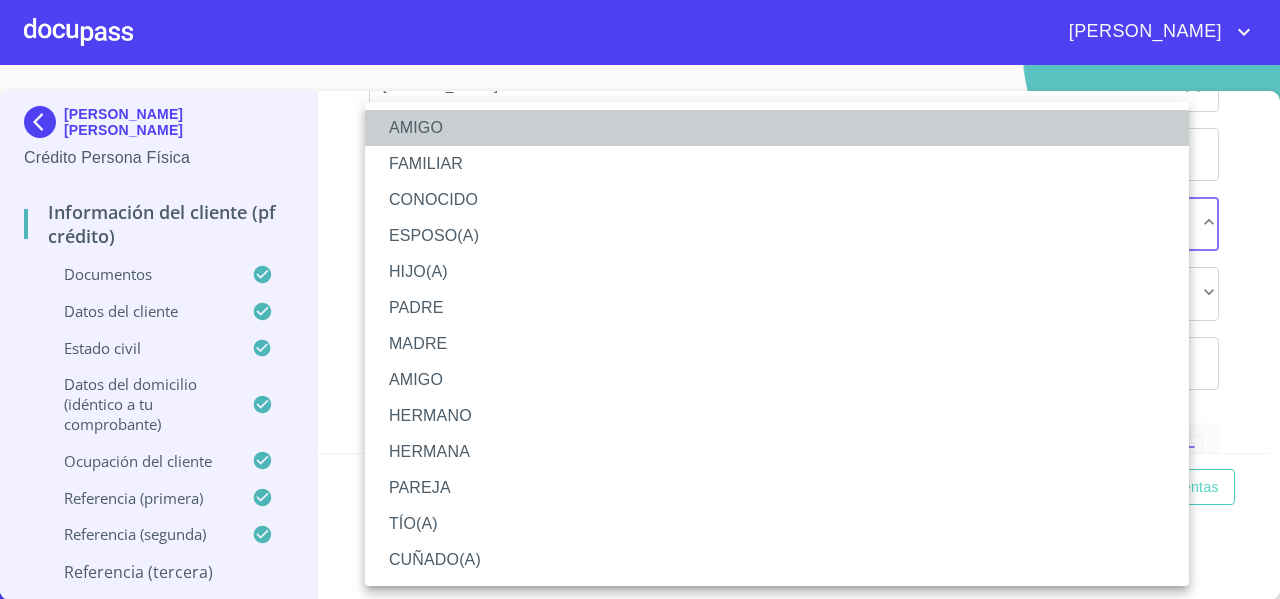 click on "AMIGO" at bounding box center (777, 128) 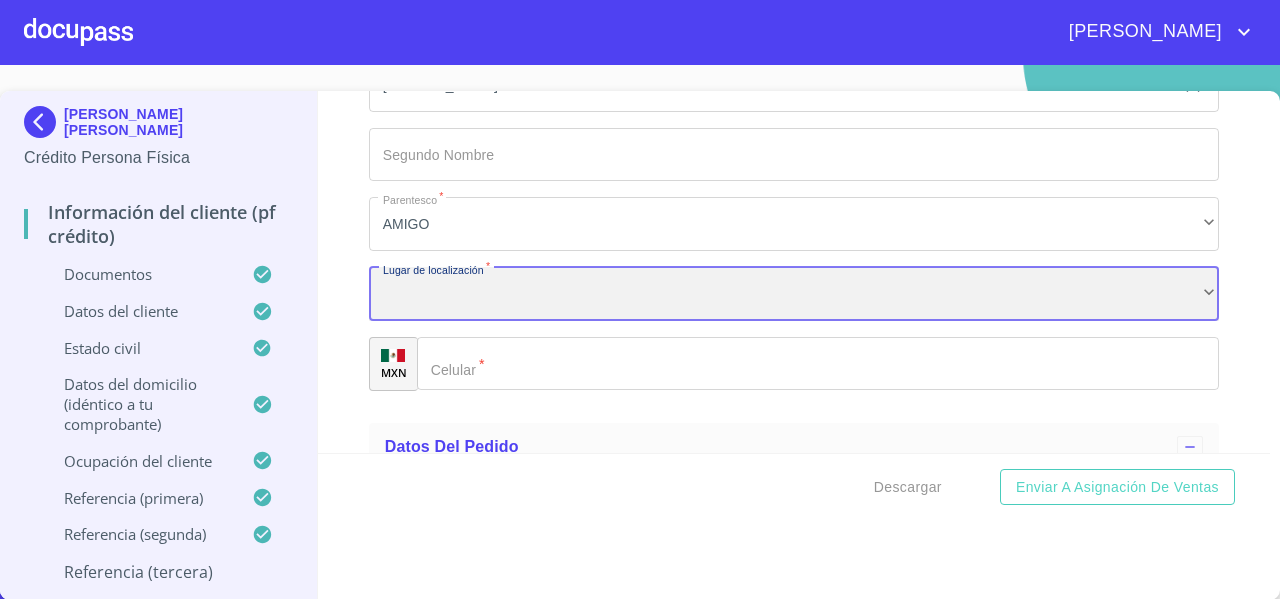 click on "​" at bounding box center [794, 294] 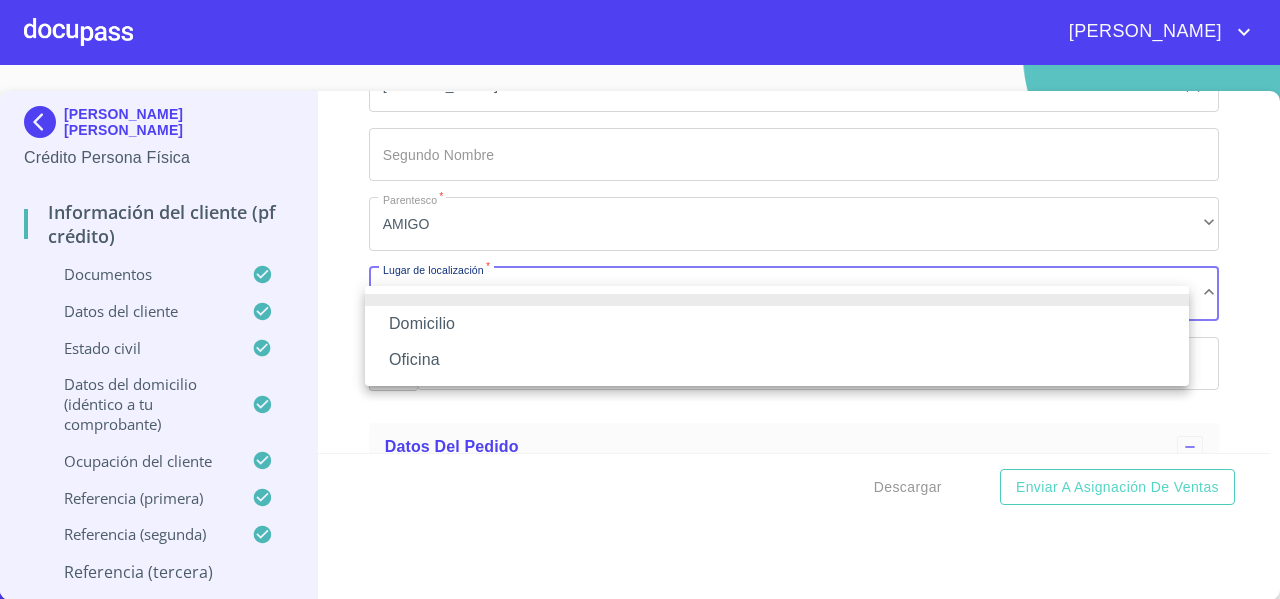 click on "Oficina" at bounding box center (777, 360) 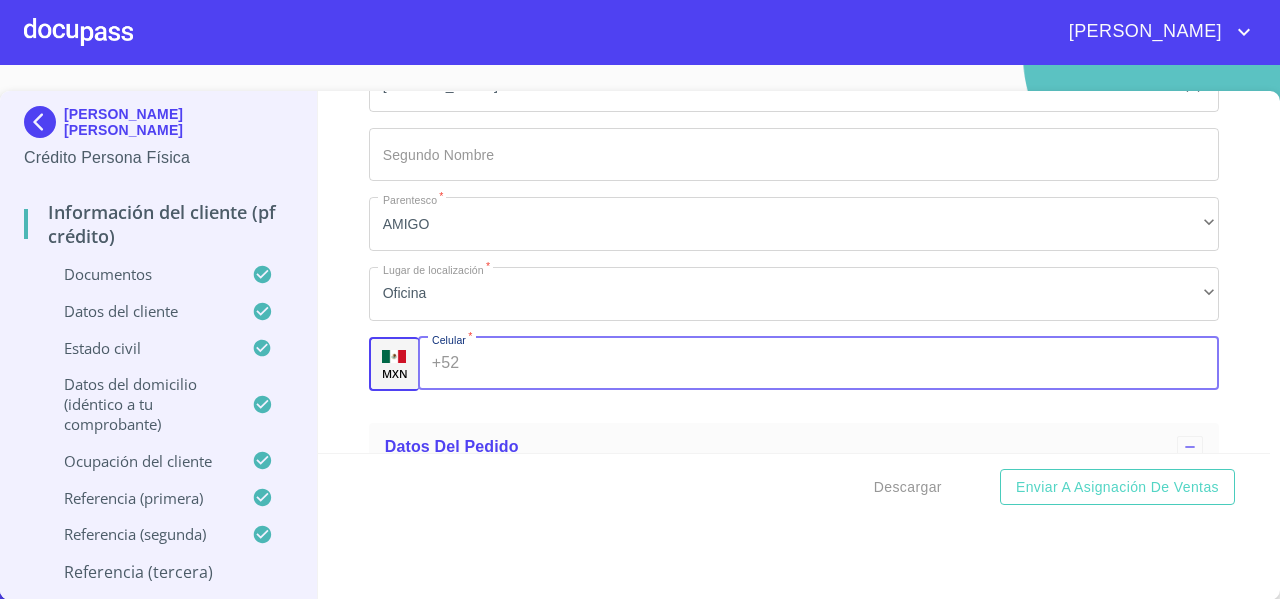click on "Documento de identificación   *" at bounding box center (843, 364) 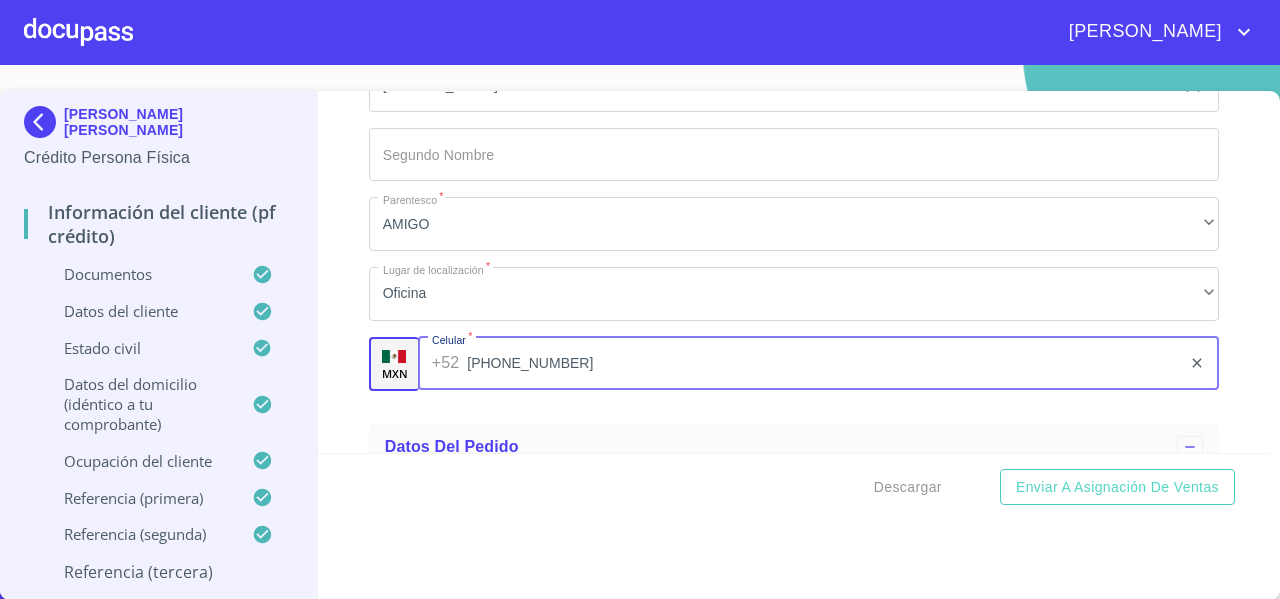 type on "[PHONE_NUMBER]" 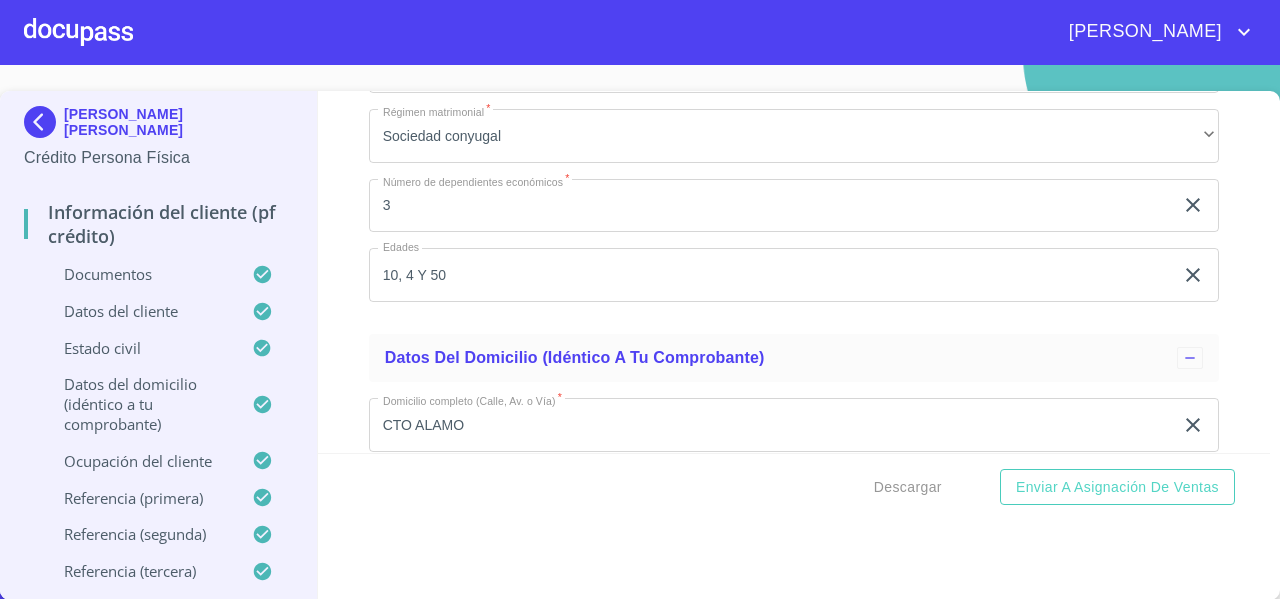 scroll, scrollTop: 7614, scrollLeft: 0, axis: vertical 